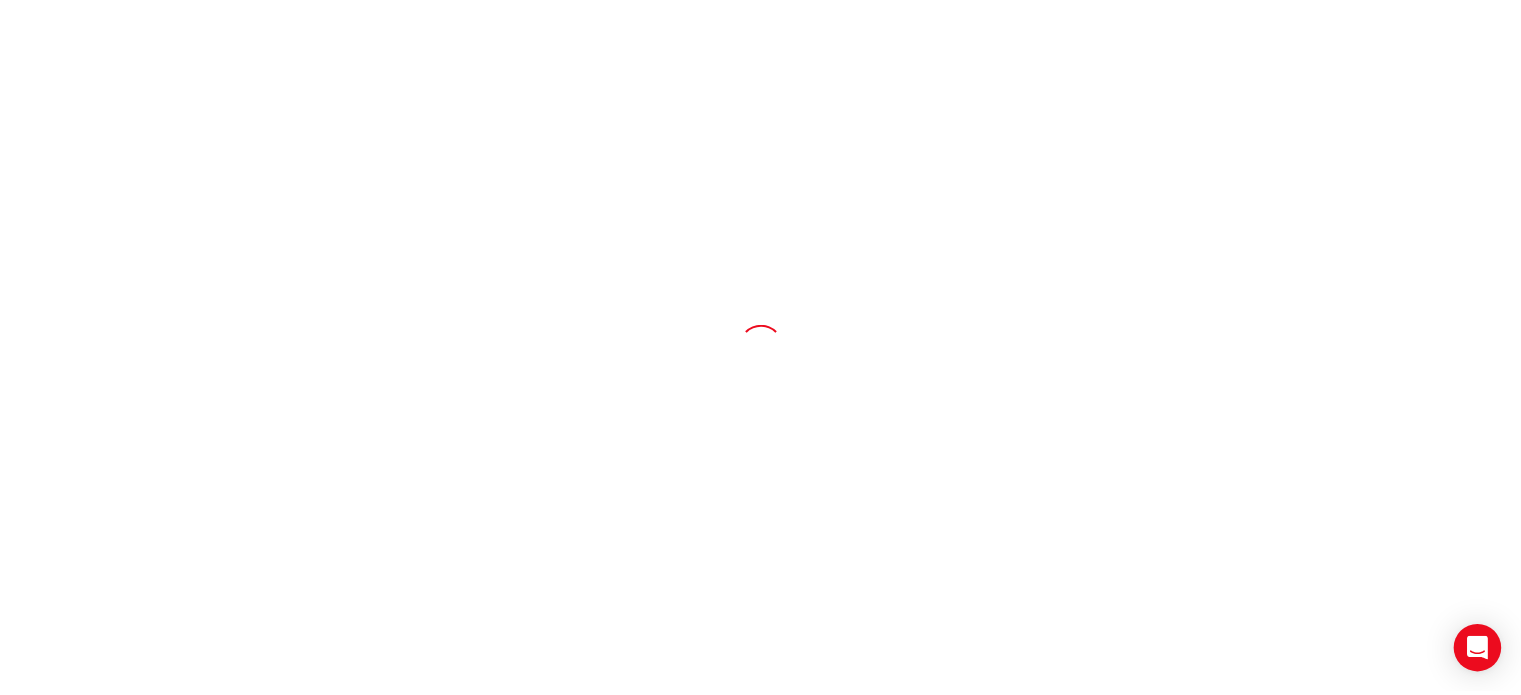 scroll, scrollTop: 0, scrollLeft: 0, axis: both 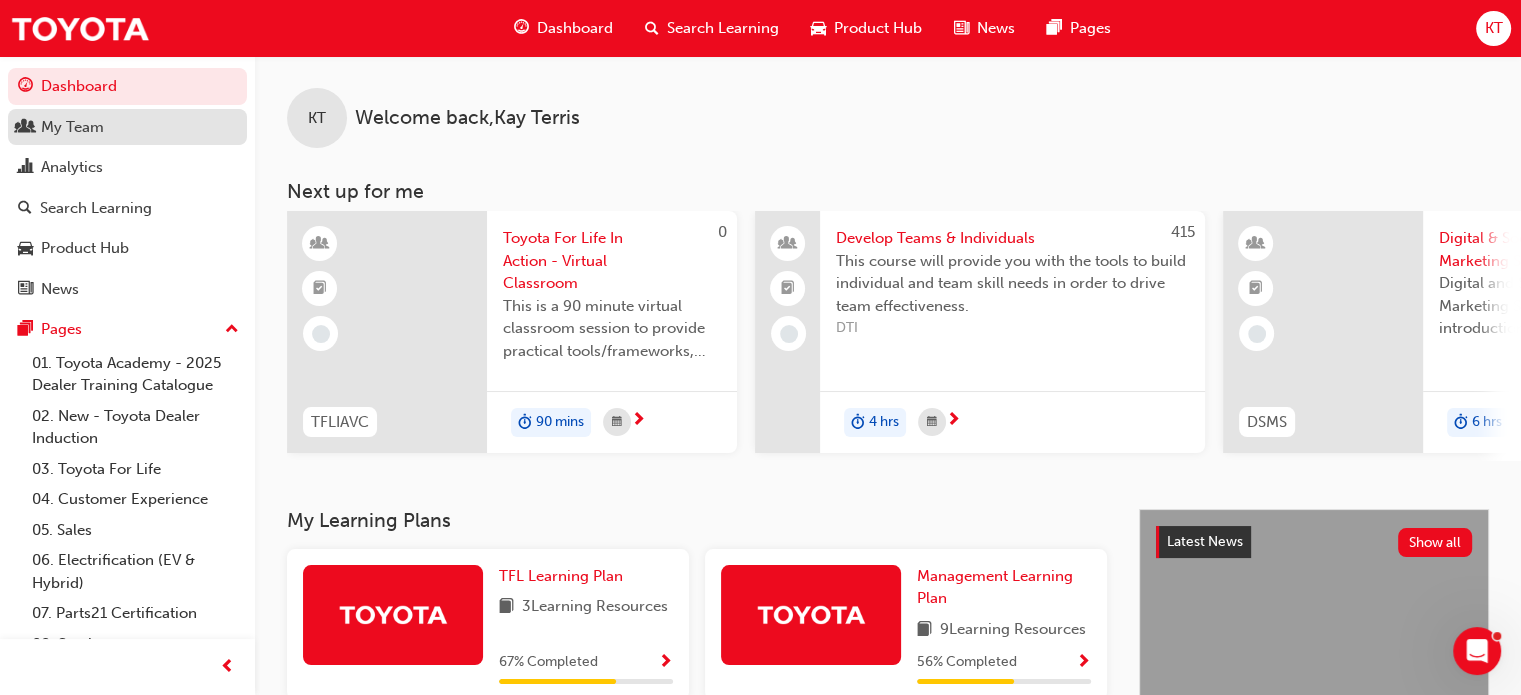 click on "My Team" at bounding box center [72, 127] 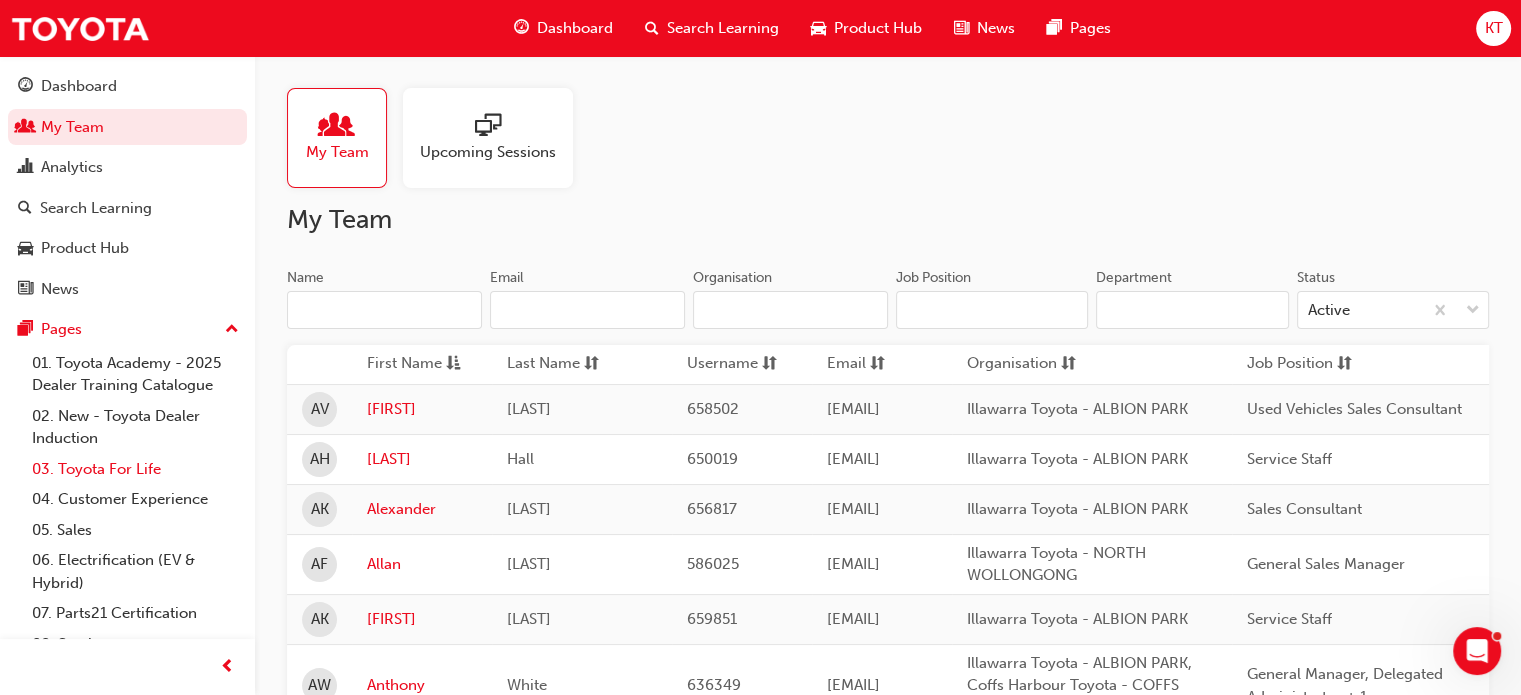 click on "03. Toyota For Life" at bounding box center (135, 469) 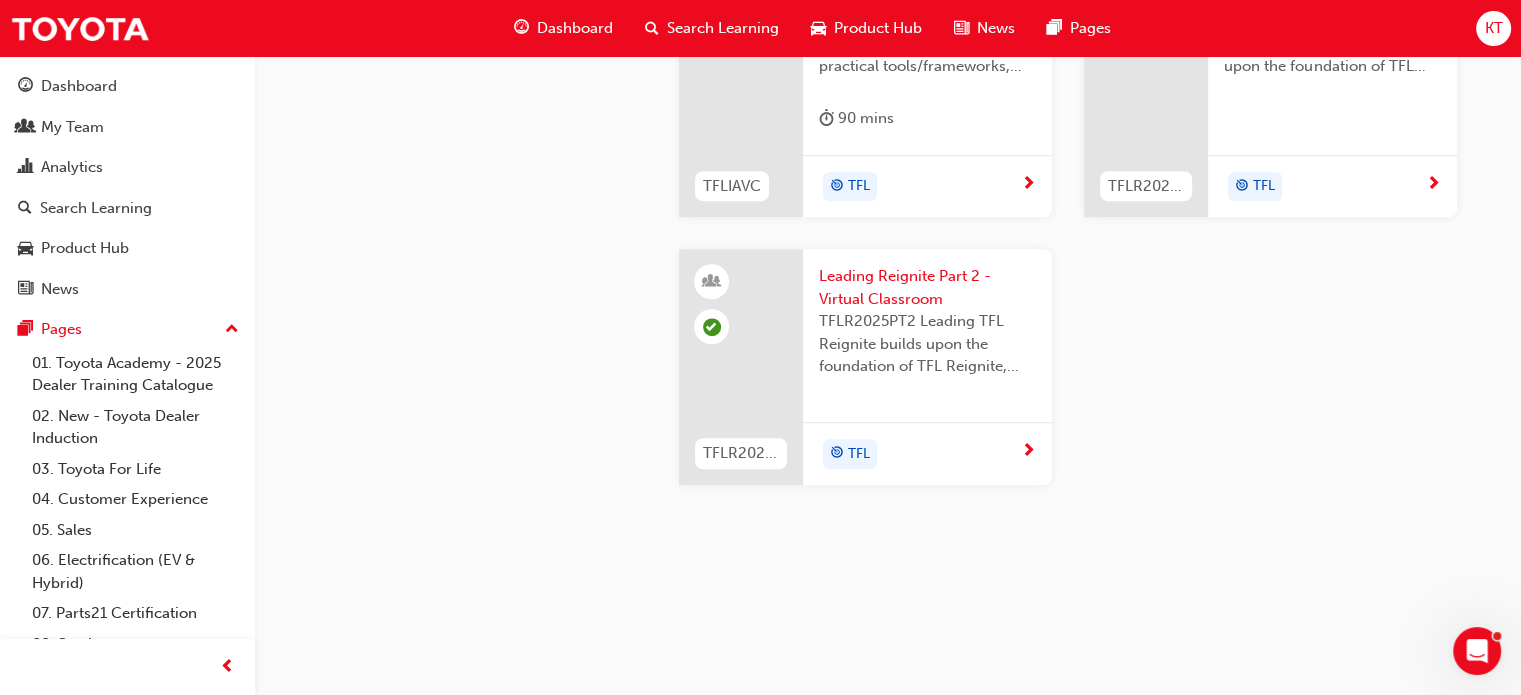 scroll, scrollTop: 2000, scrollLeft: 0, axis: vertical 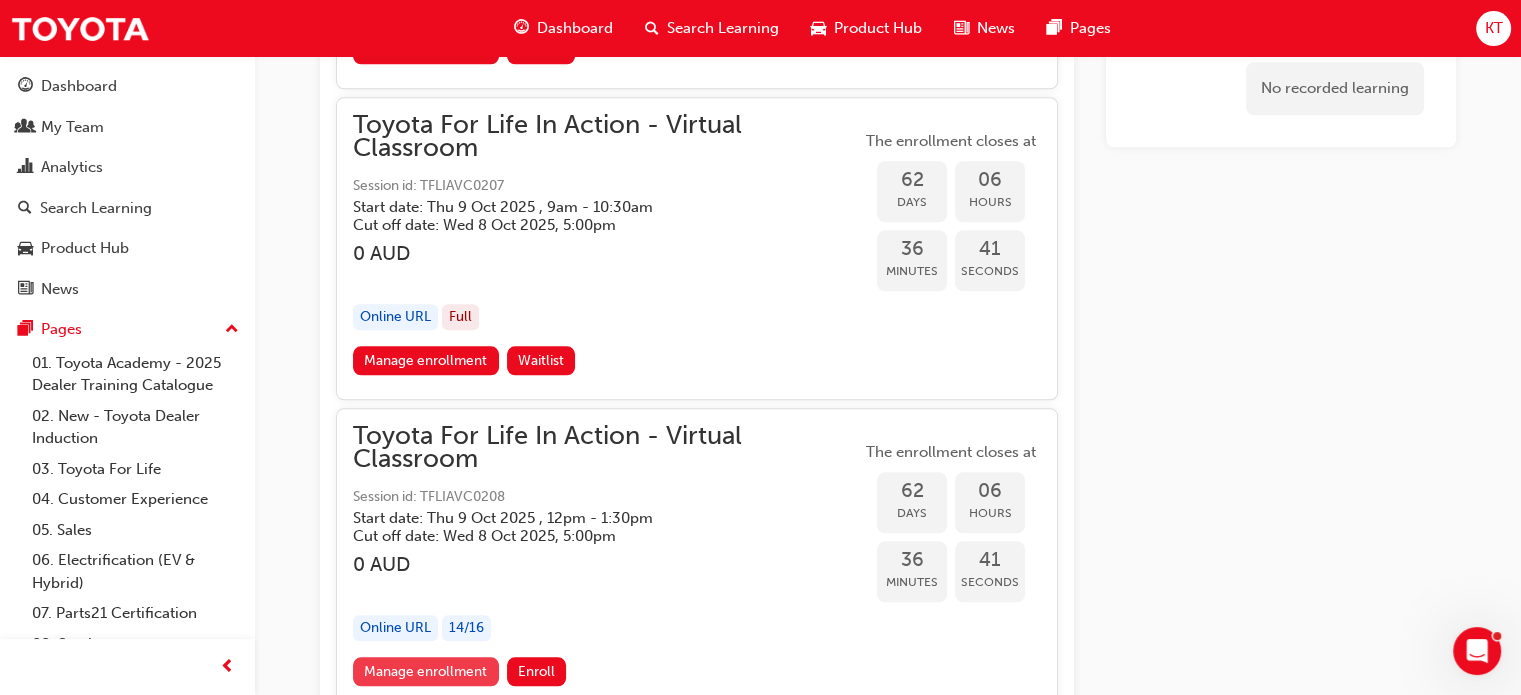 click on "Manage enrollment" at bounding box center (426, 671) 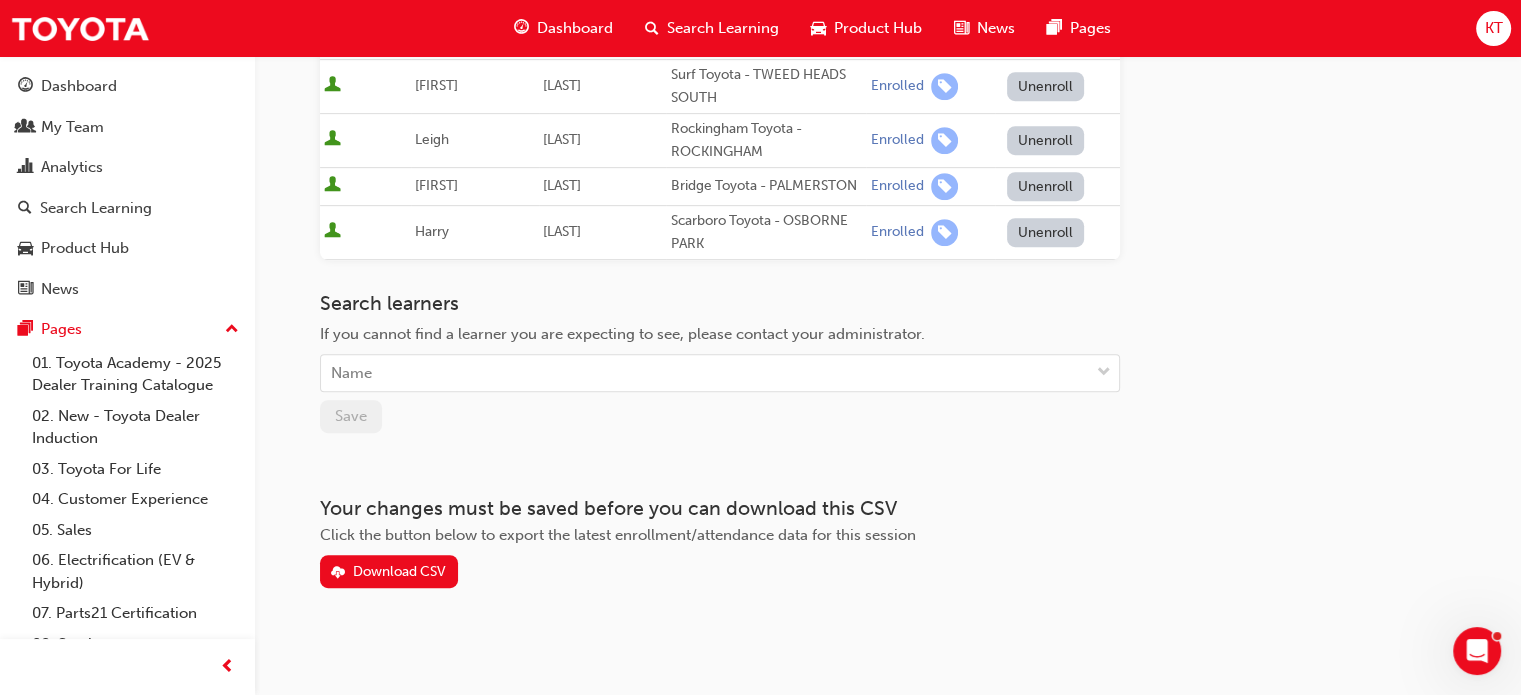 scroll, scrollTop: 905, scrollLeft: 0, axis: vertical 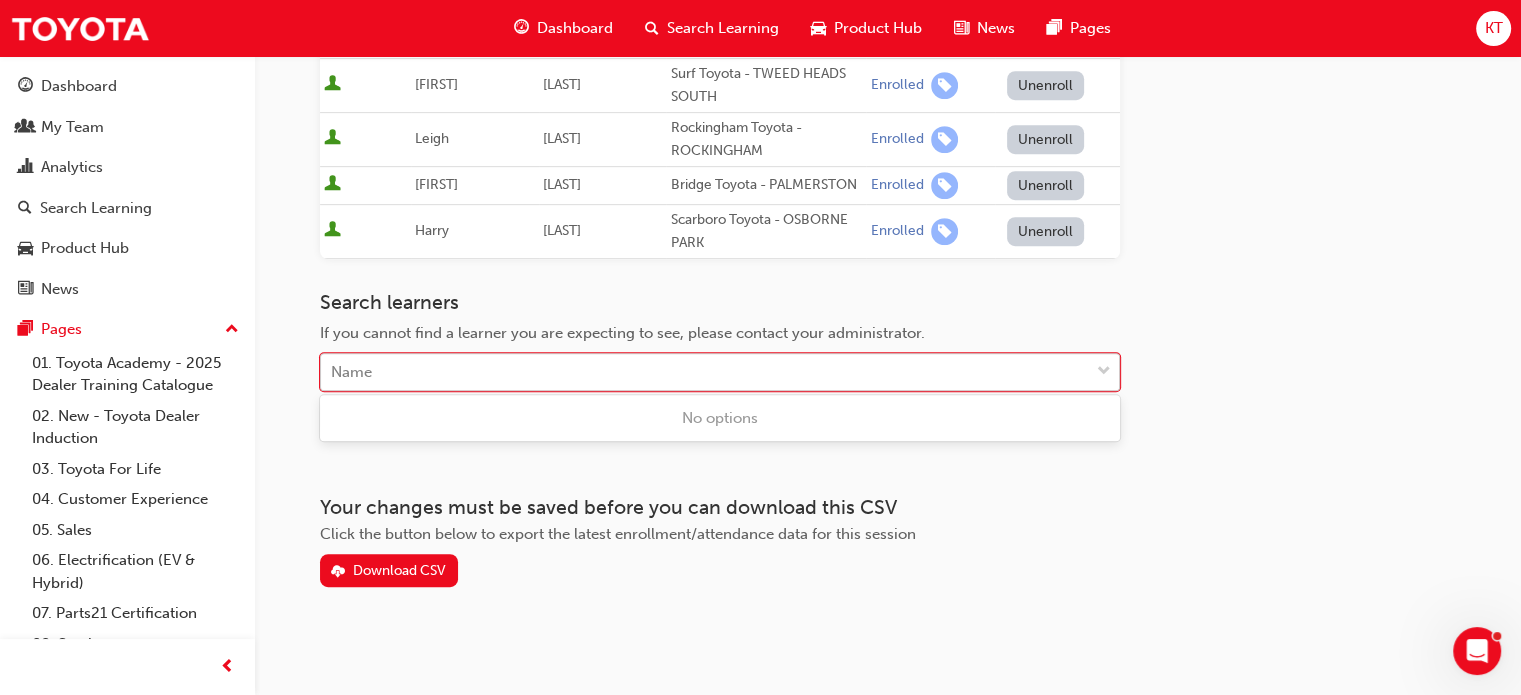 click on "Name" at bounding box center (705, 372) 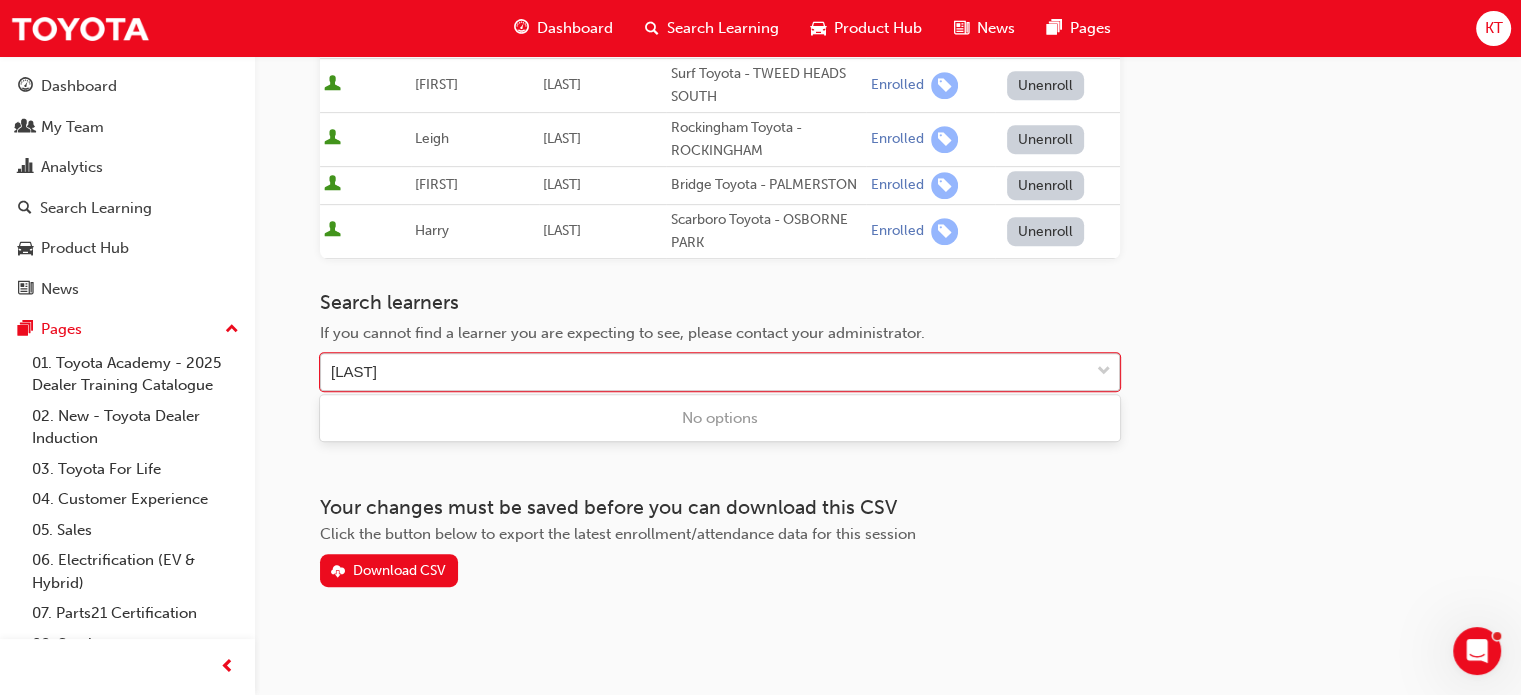 click on "[LAST]" at bounding box center [363, 371] 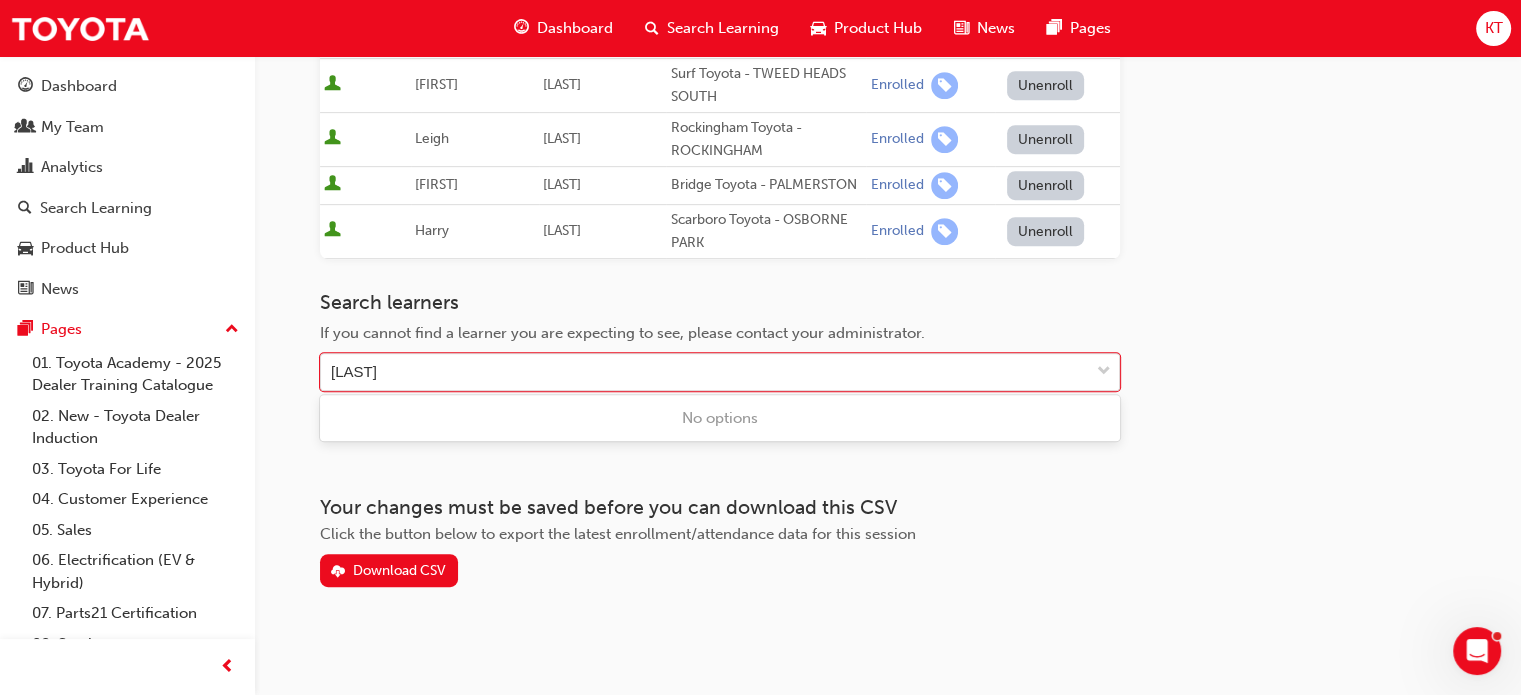 type on "[LAST]" 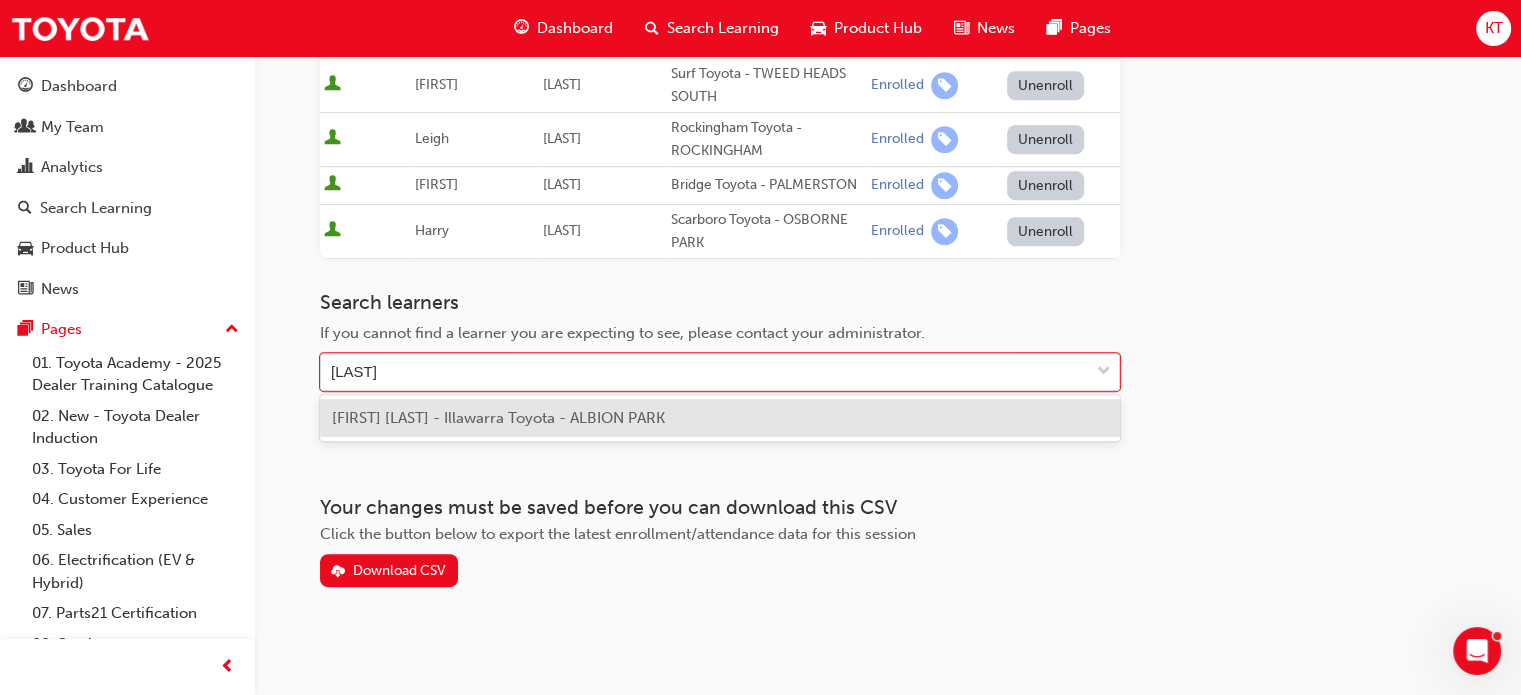 click on "[FIRST] [LAST] - Illawarra Toyota - ALBION PARK" at bounding box center (498, 418) 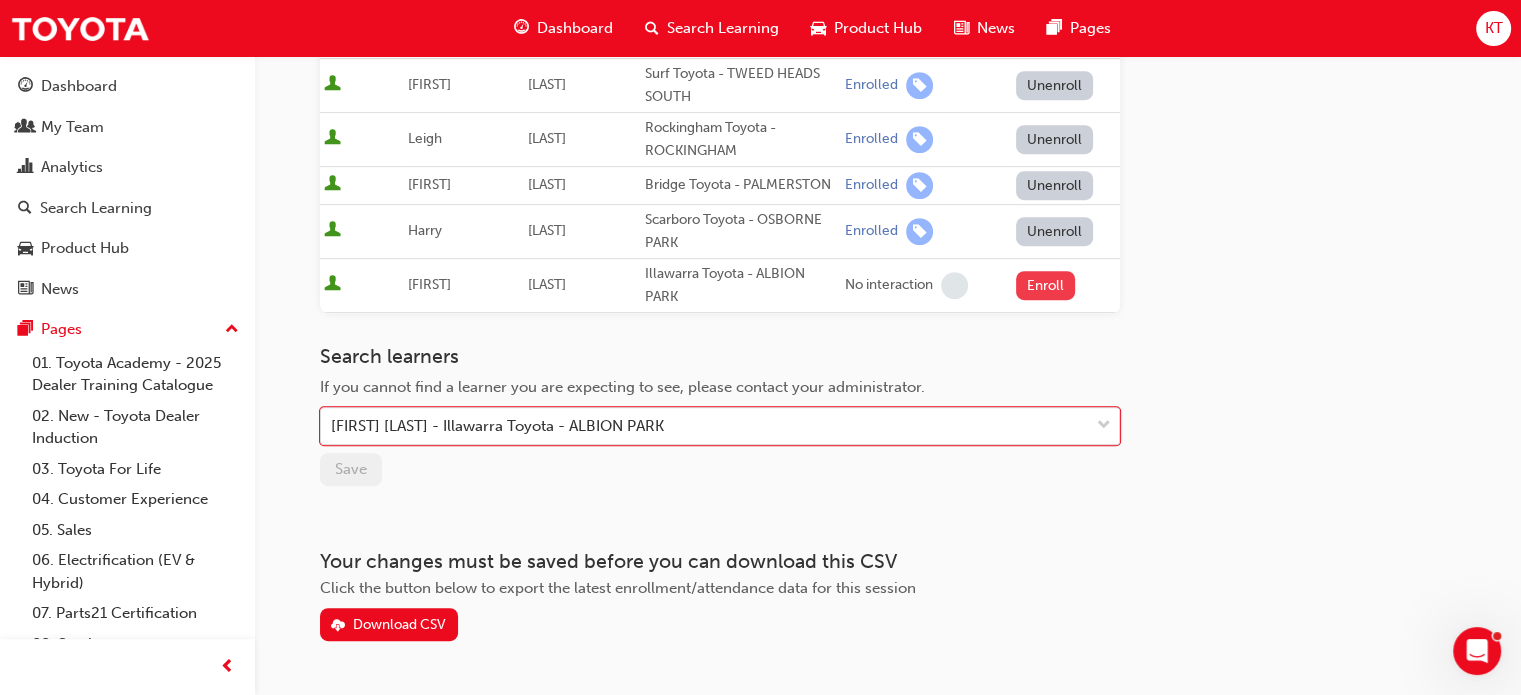 click on "Enroll" at bounding box center [1046, 285] 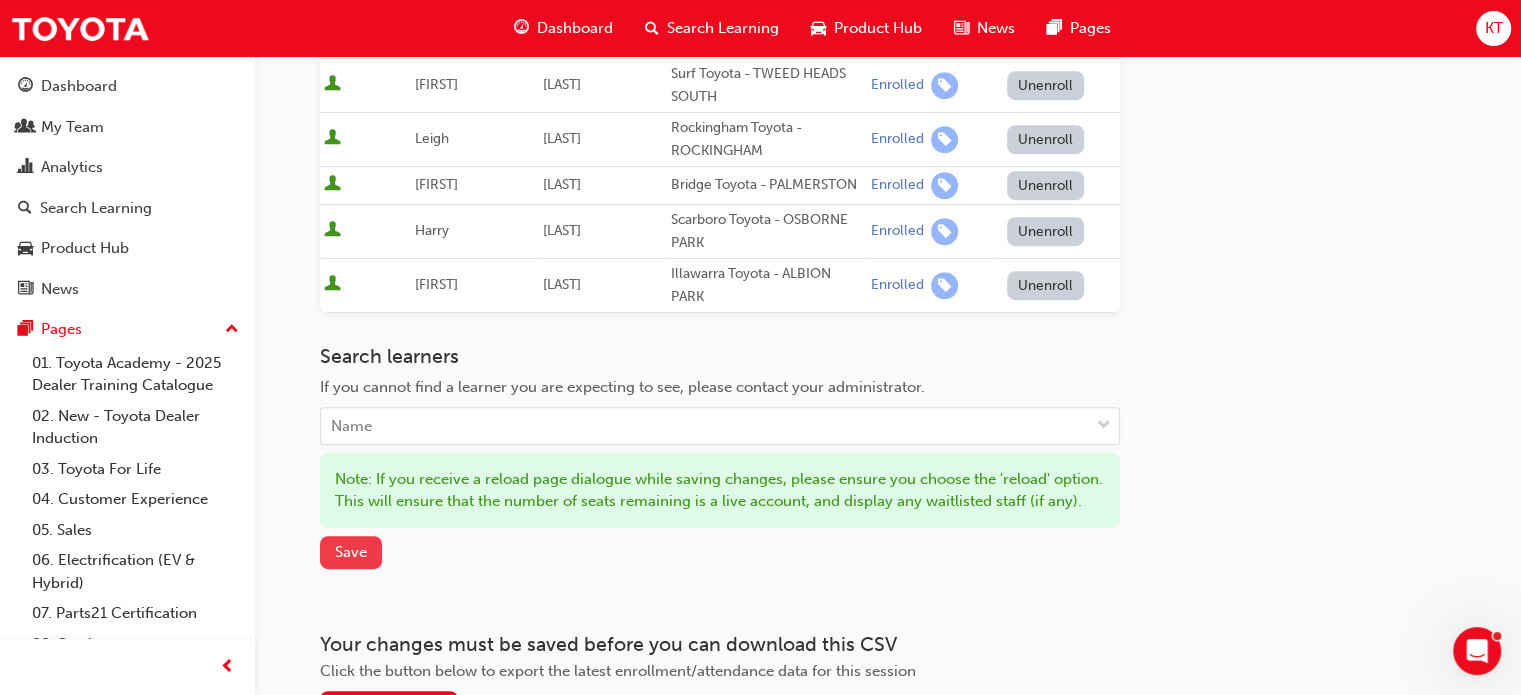 click on "Save" at bounding box center [351, 552] 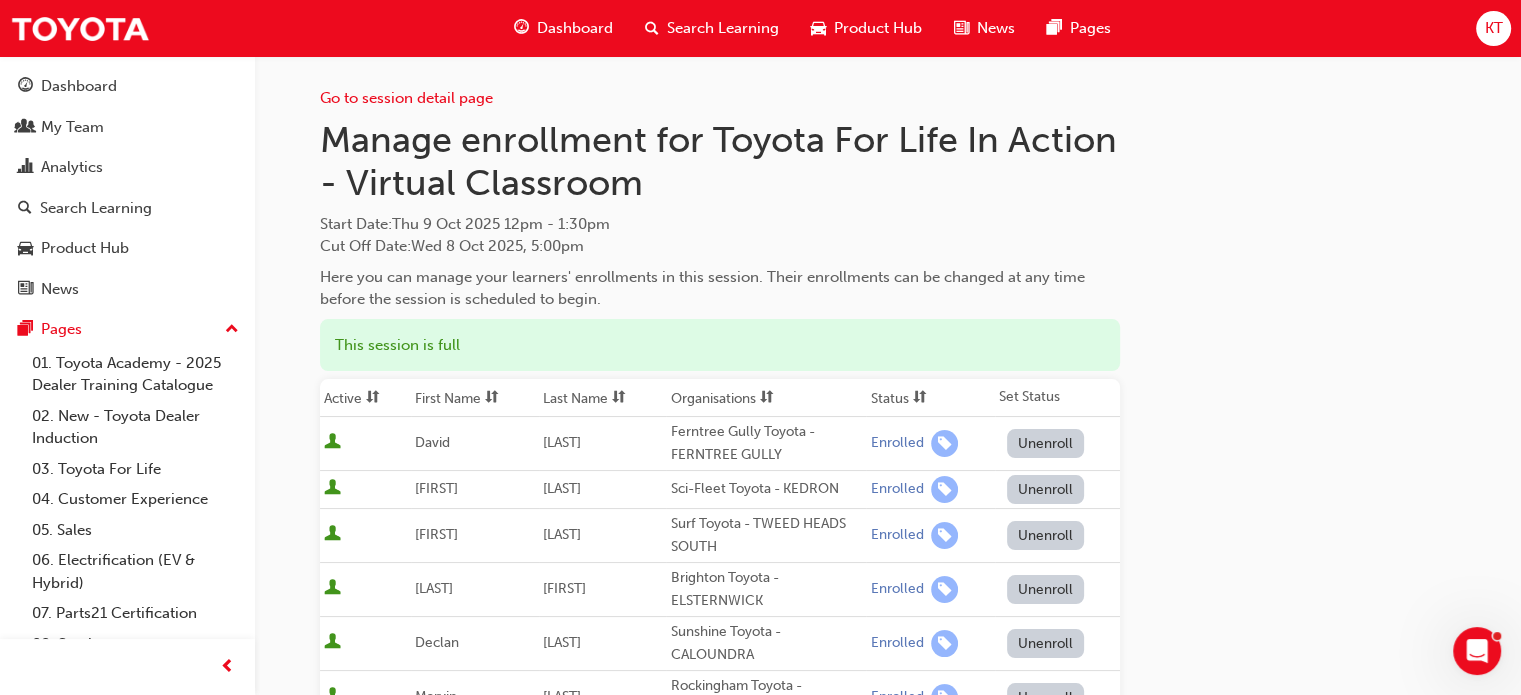 scroll, scrollTop: 0, scrollLeft: 0, axis: both 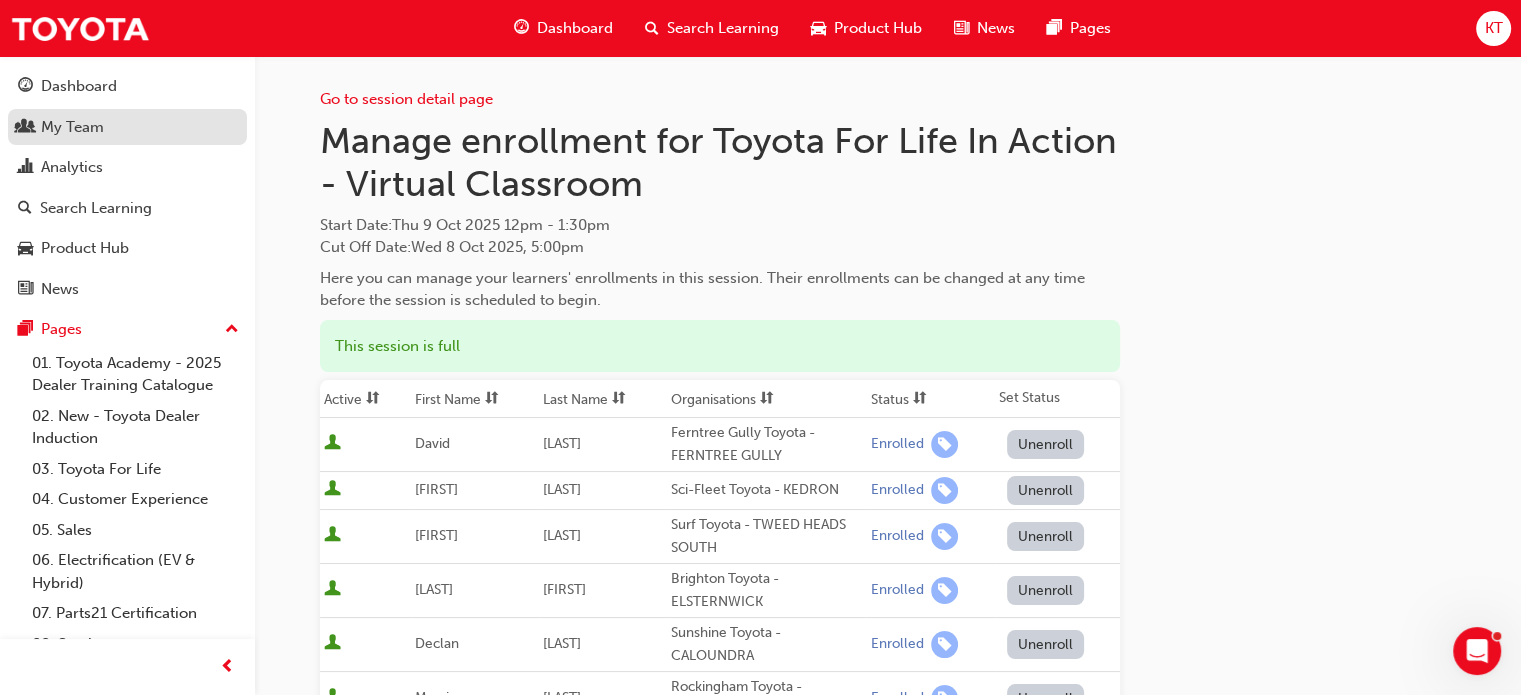 click on "My Team" at bounding box center [127, 127] 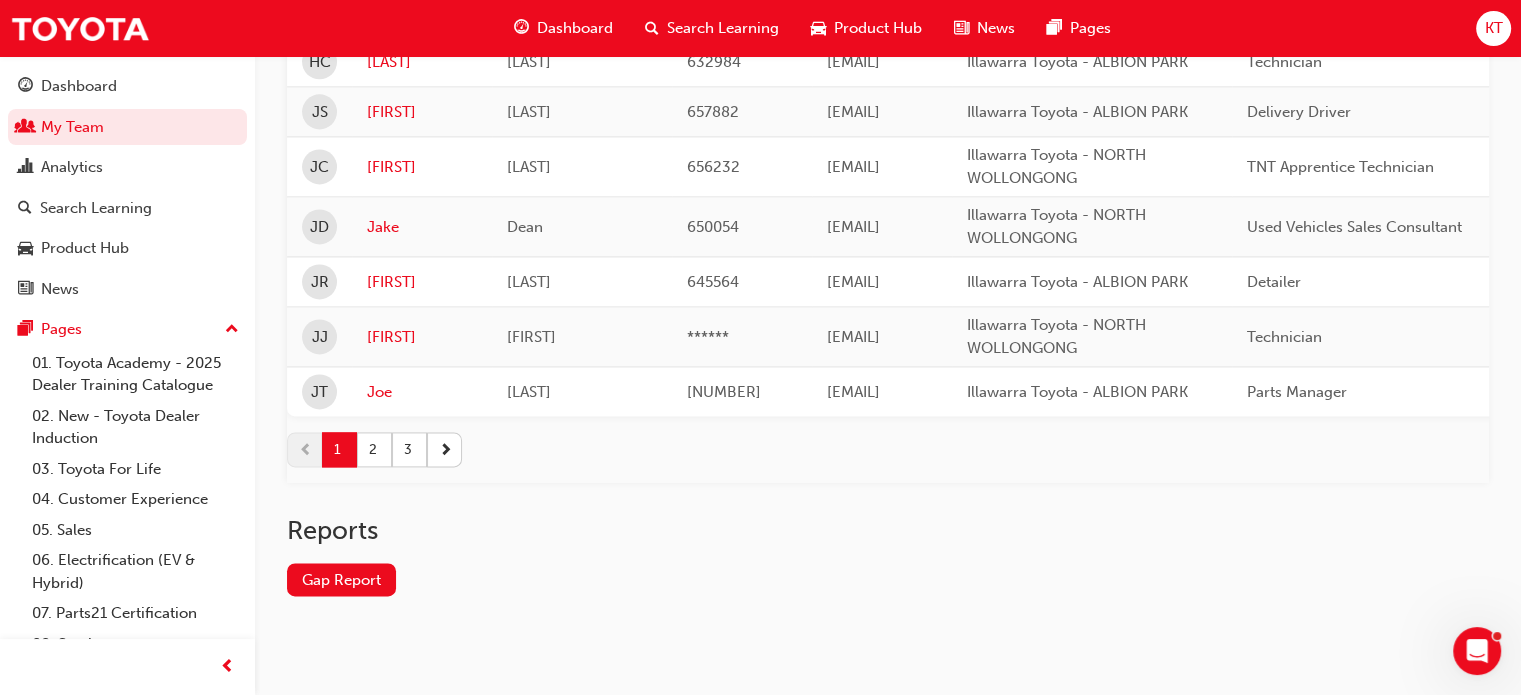 scroll, scrollTop: 2746, scrollLeft: 0, axis: vertical 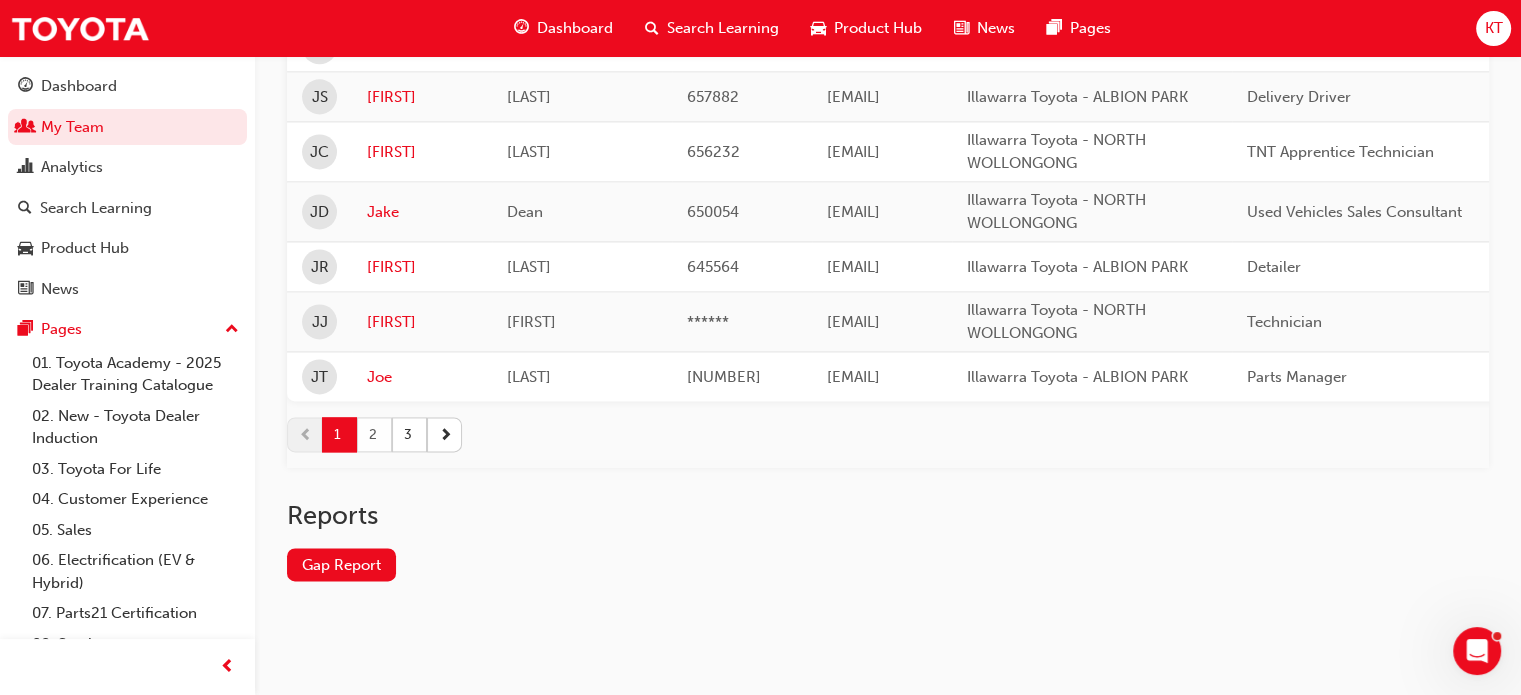 click on "2" at bounding box center (374, 434) 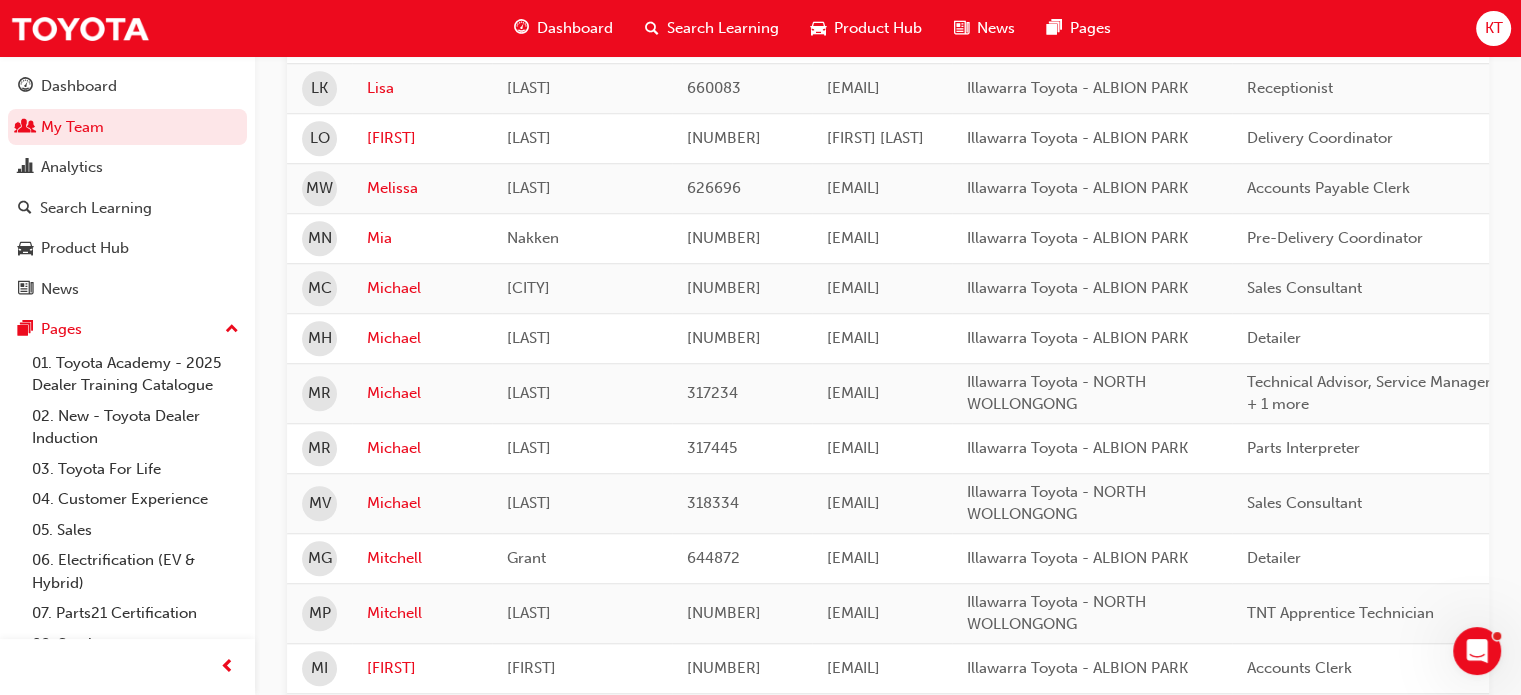 scroll, scrollTop: 1403, scrollLeft: 0, axis: vertical 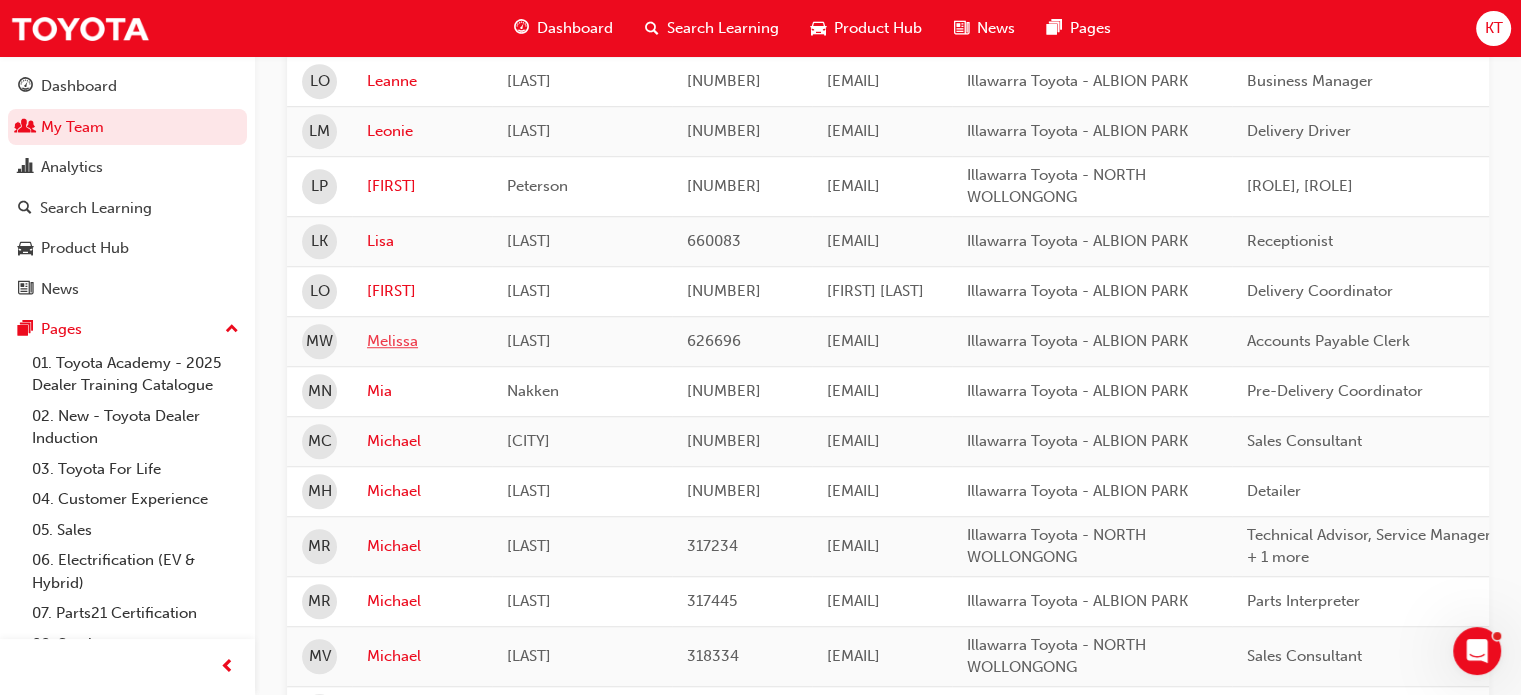click on "Melissa" at bounding box center [422, 341] 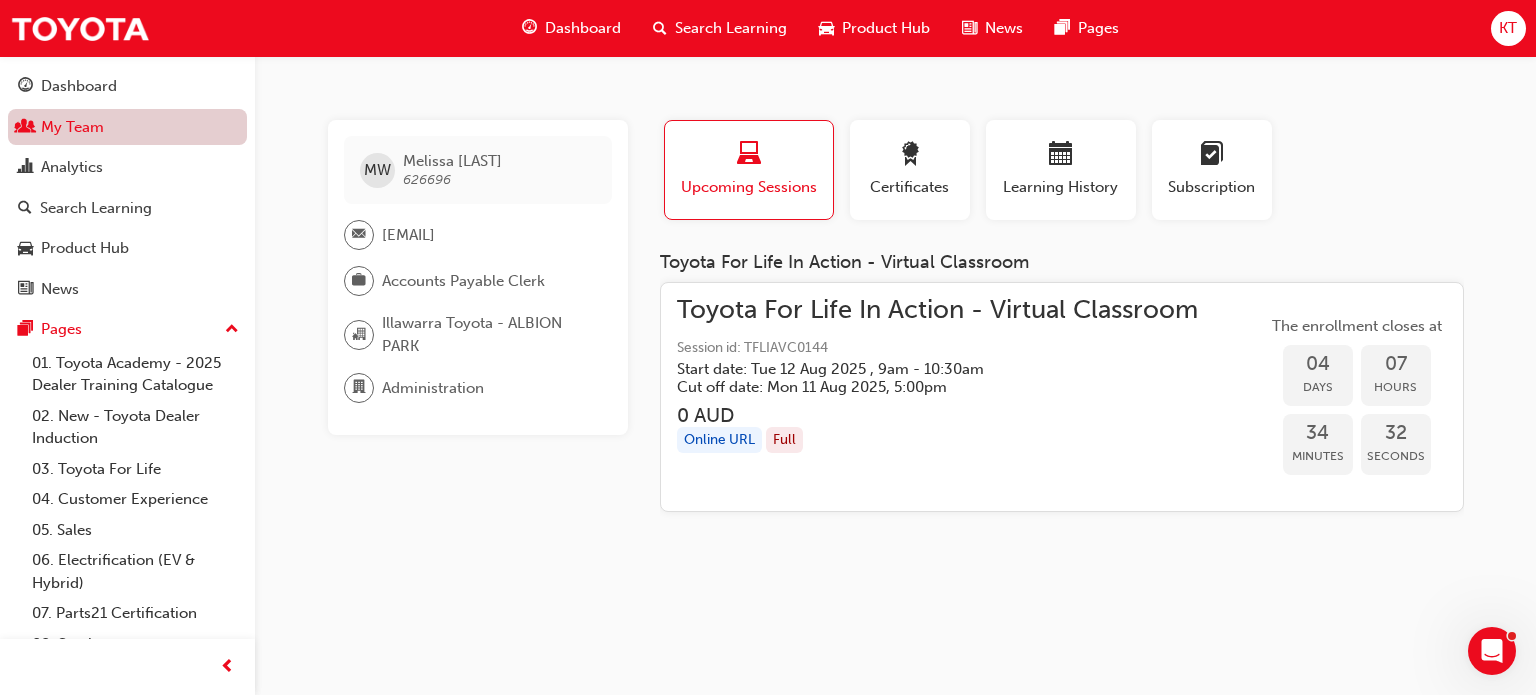 click on "My Team" at bounding box center [127, 127] 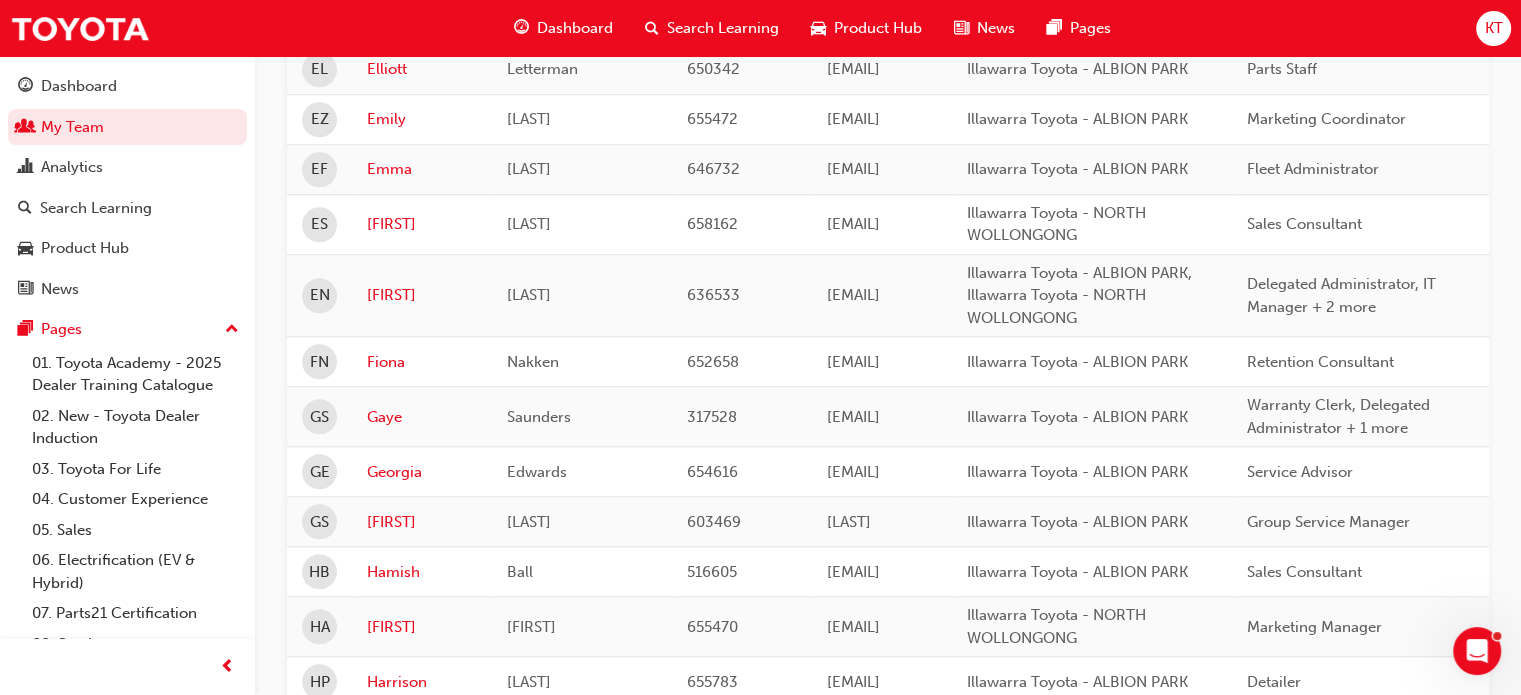 scroll, scrollTop: 2000, scrollLeft: 0, axis: vertical 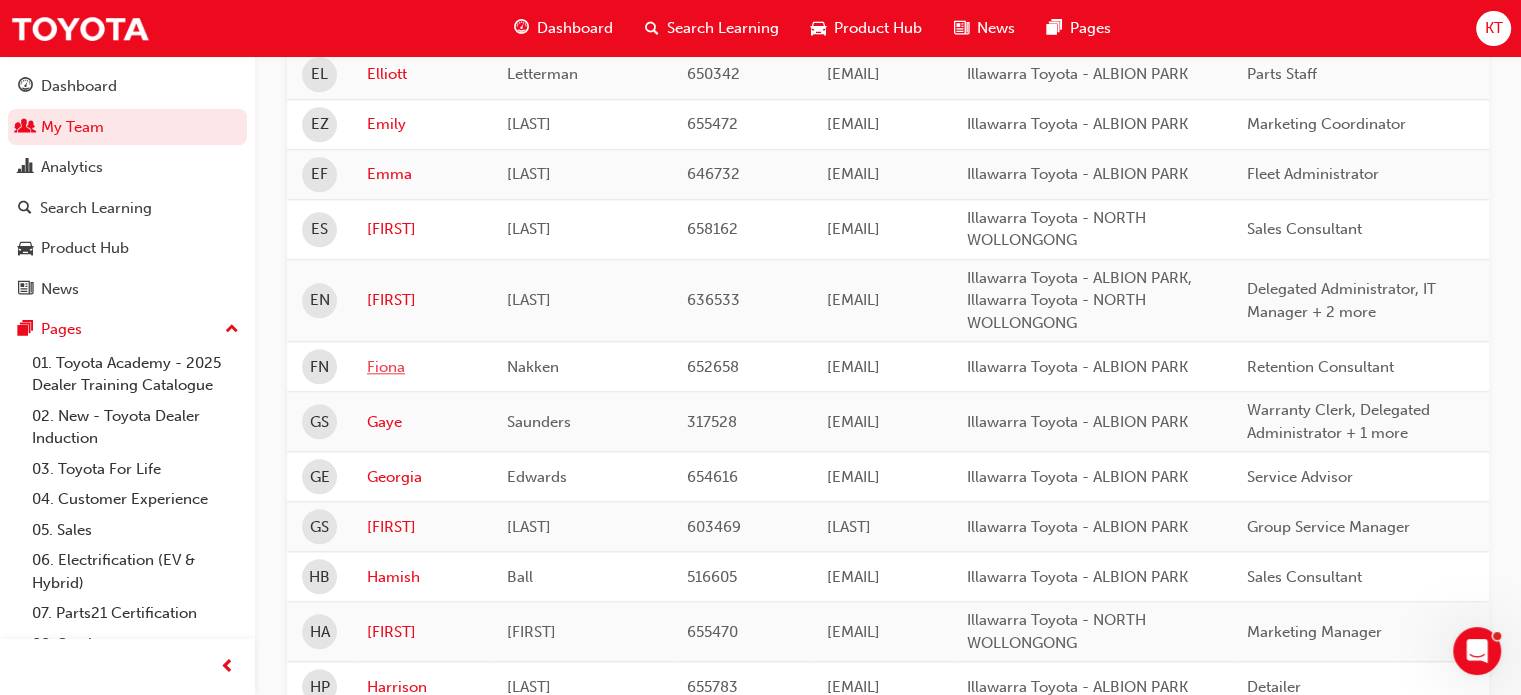 click on "Fiona" at bounding box center (422, 367) 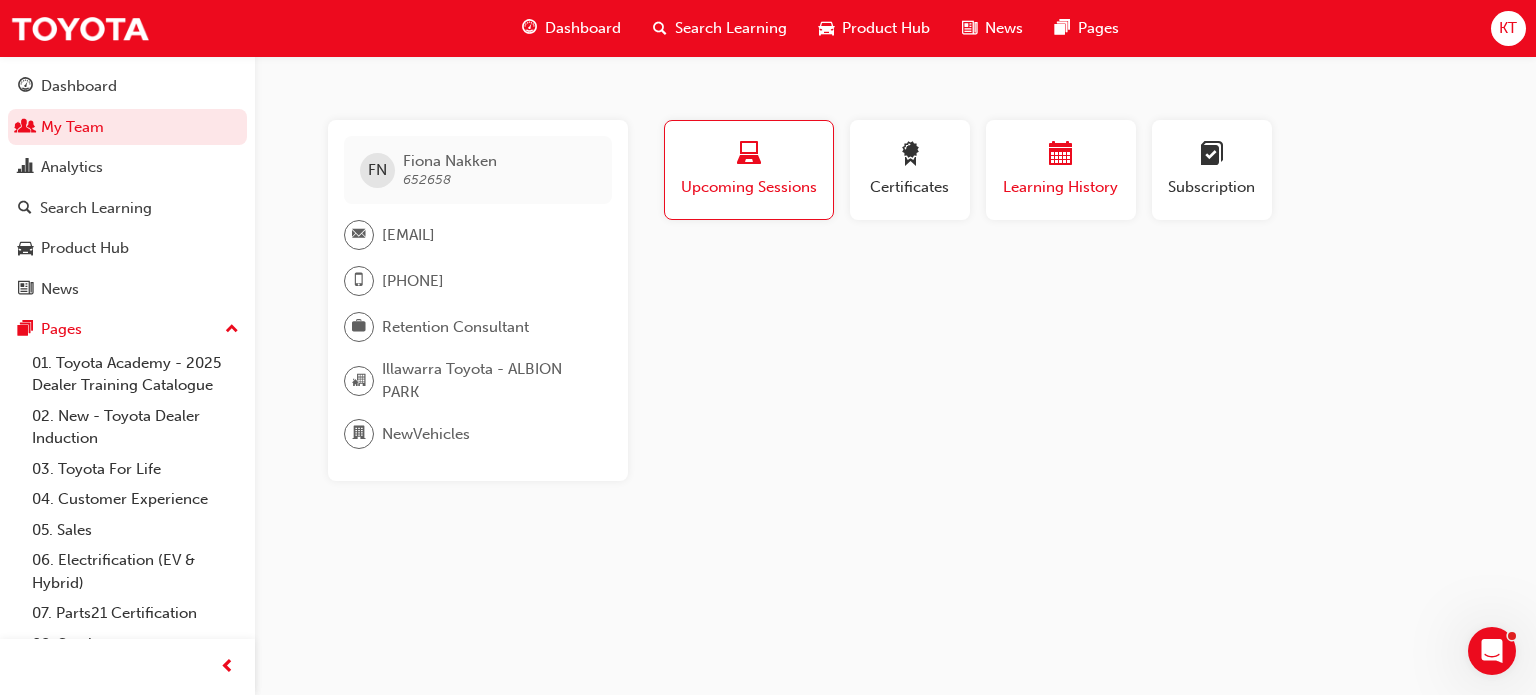 click on "Learning History" at bounding box center [1061, 187] 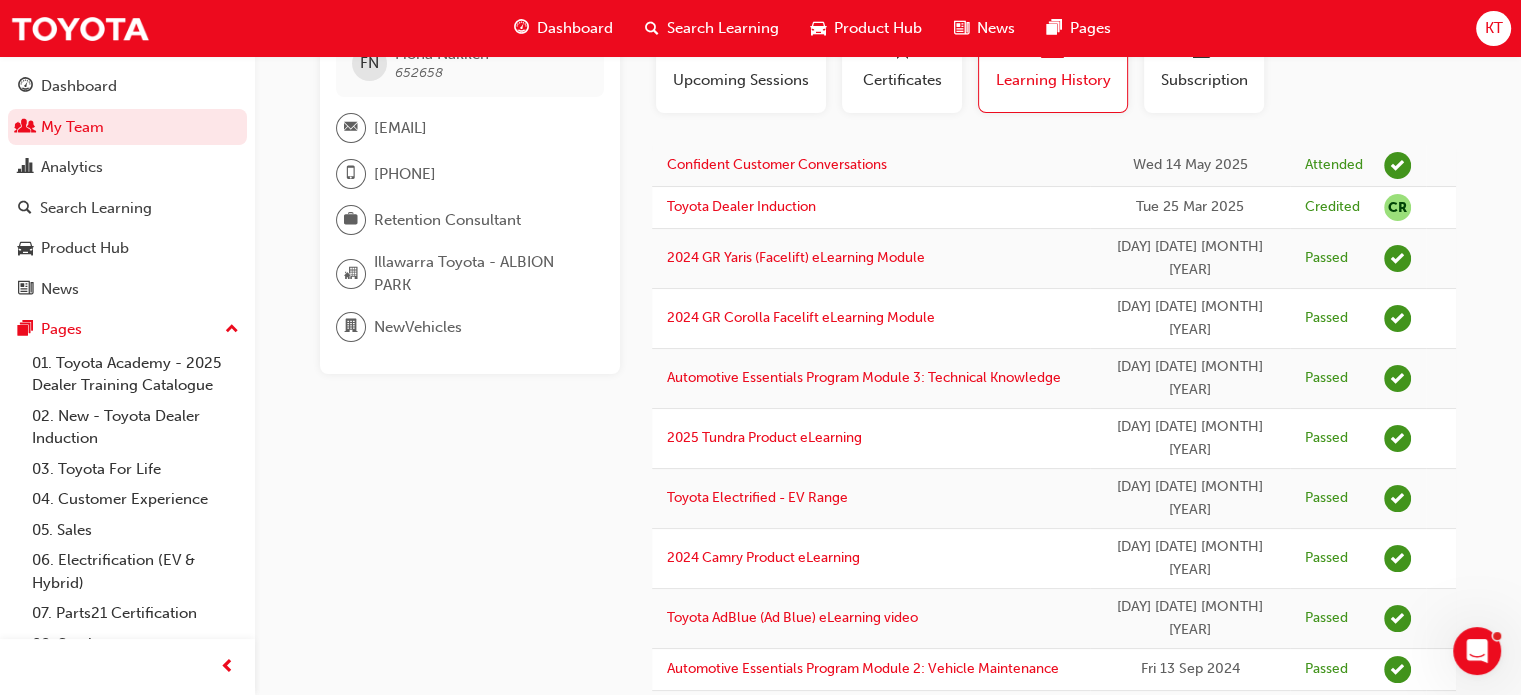 scroll, scrollTop: 0, scrollLeft: 0, axis: both 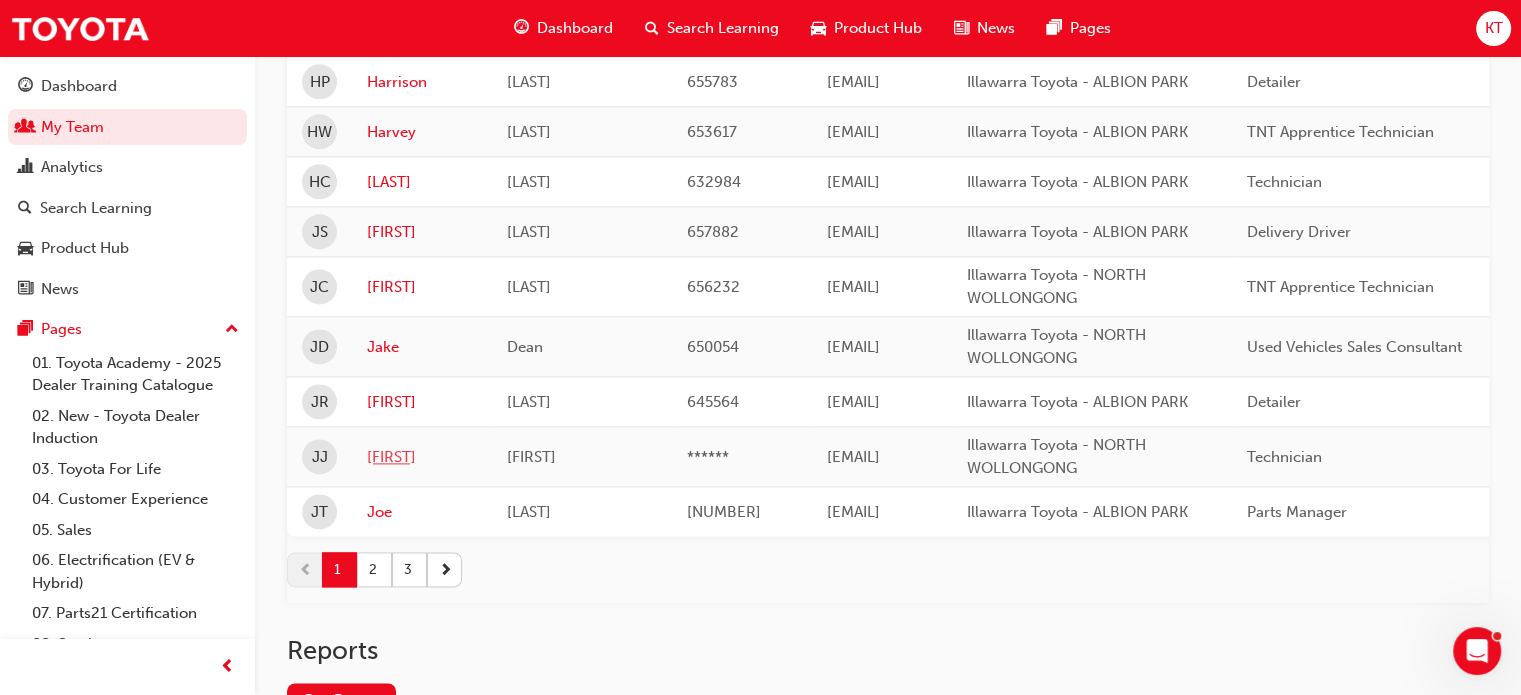 click on "[FIRST]" at bounding box center [422, 457] 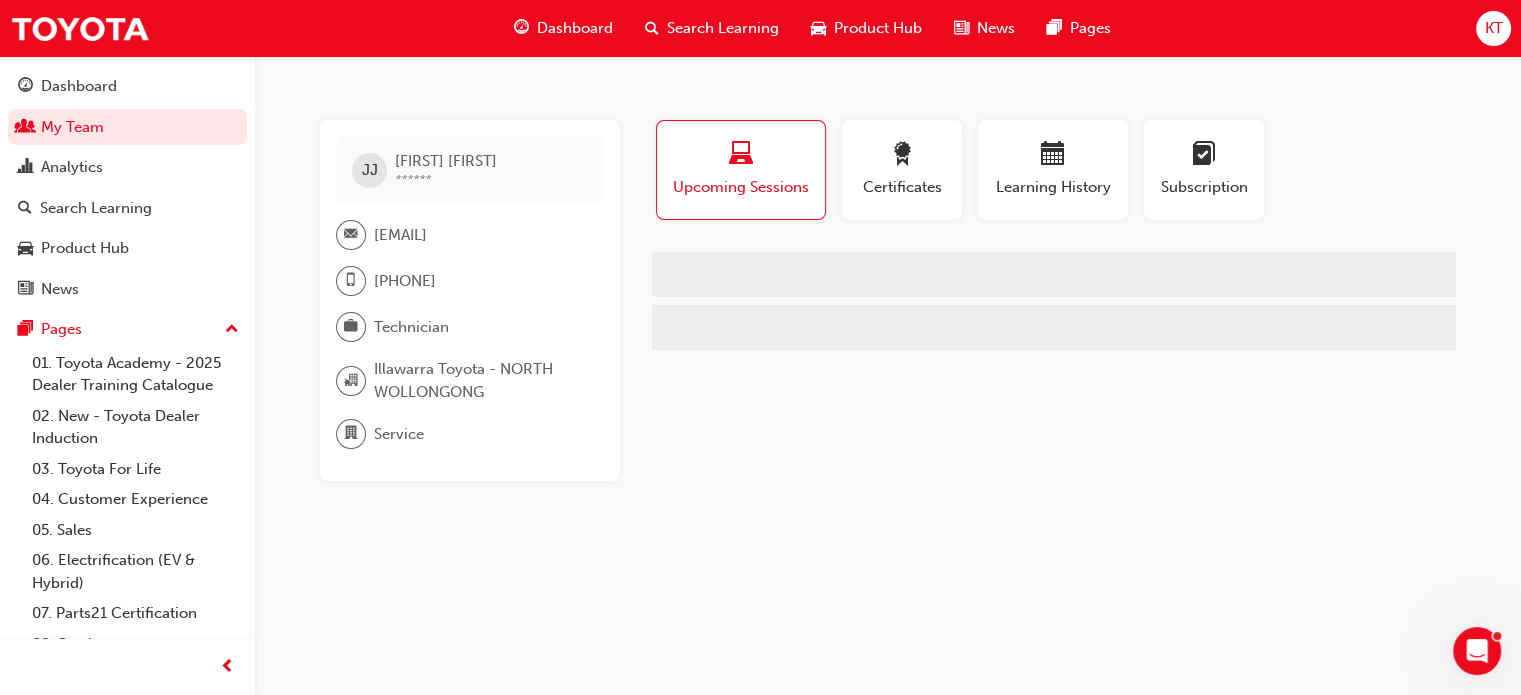 scroll, scrollTop: 0, scrollLeft: 0, axis: both 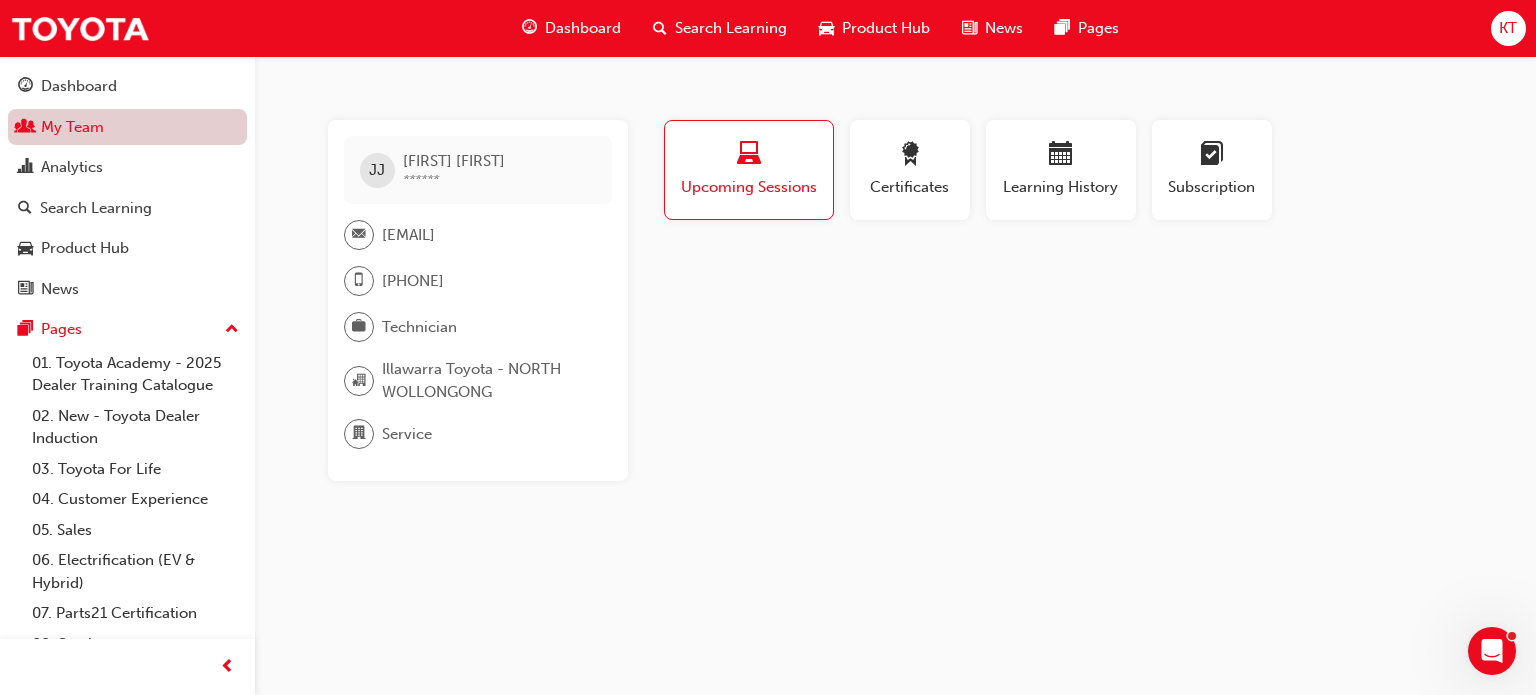 click on "My Team" at bounding box center [127, 127] 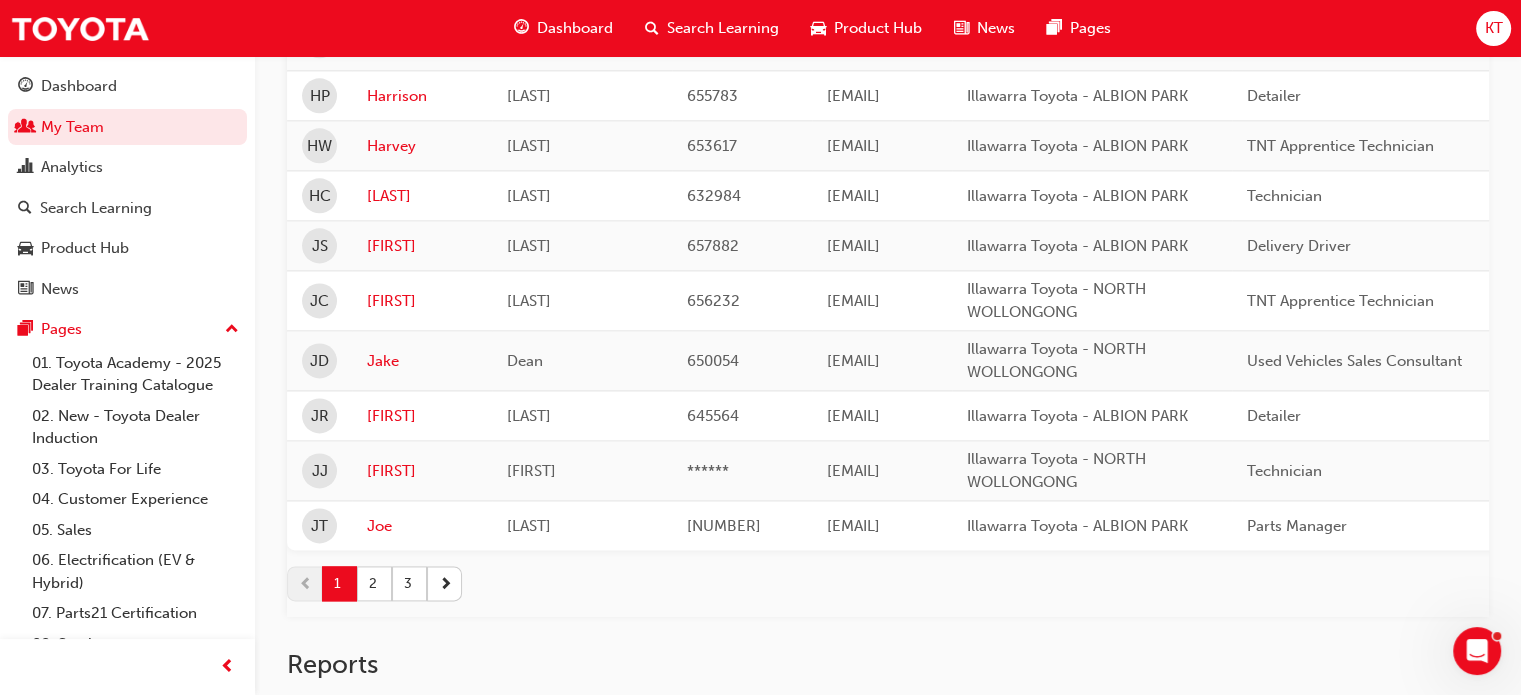 scroll, scrollTop: 2700, scrollLeft: 0, axis: vertical 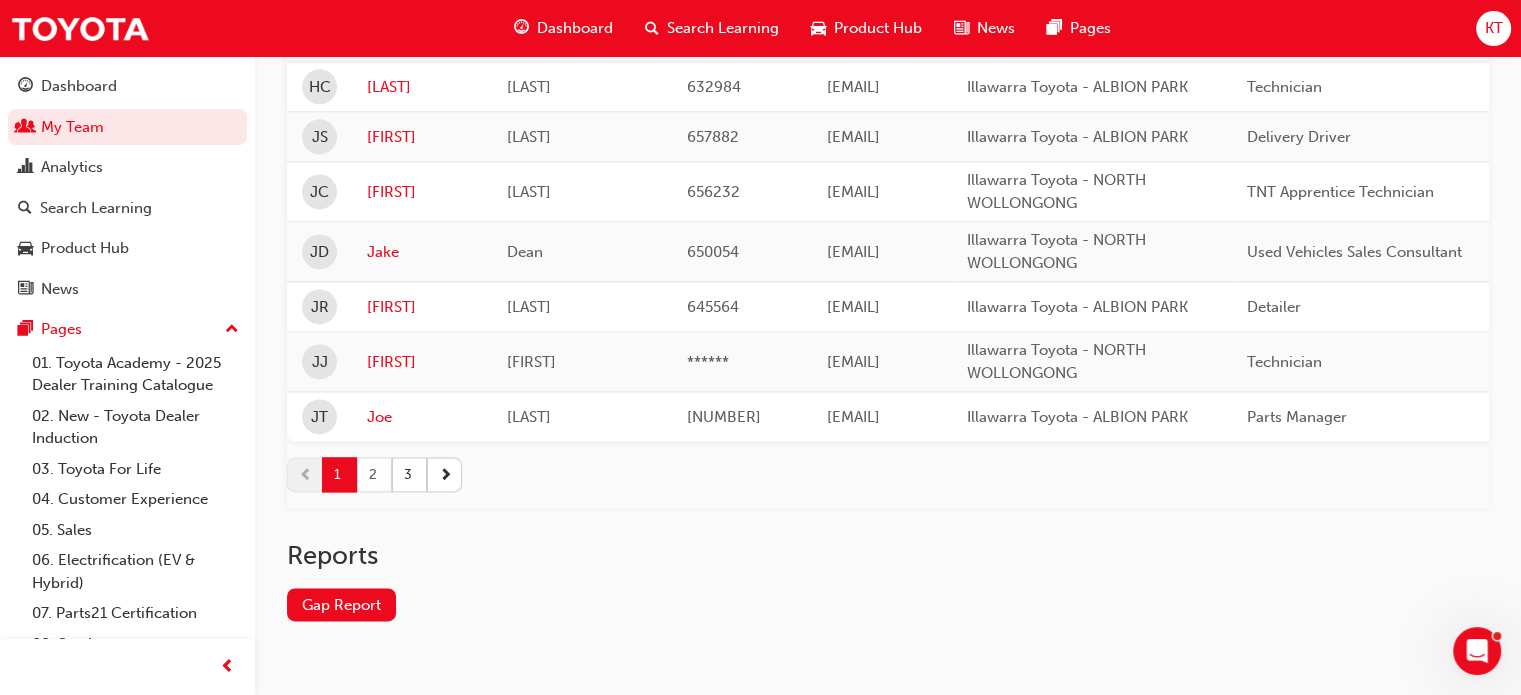 click on "2" at bounding box center [374, 474] 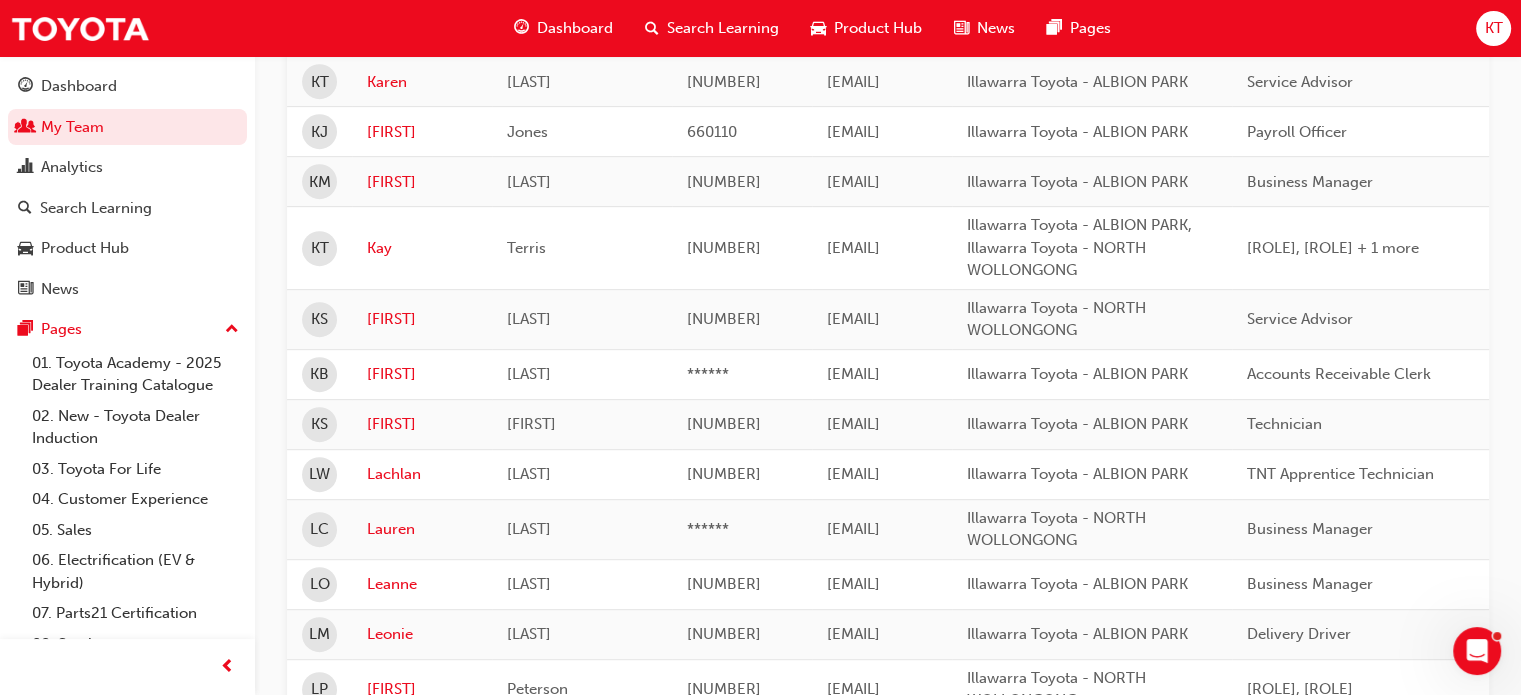 scroll, scrollTop: 800, scrollLeft: 0, axis: vertical 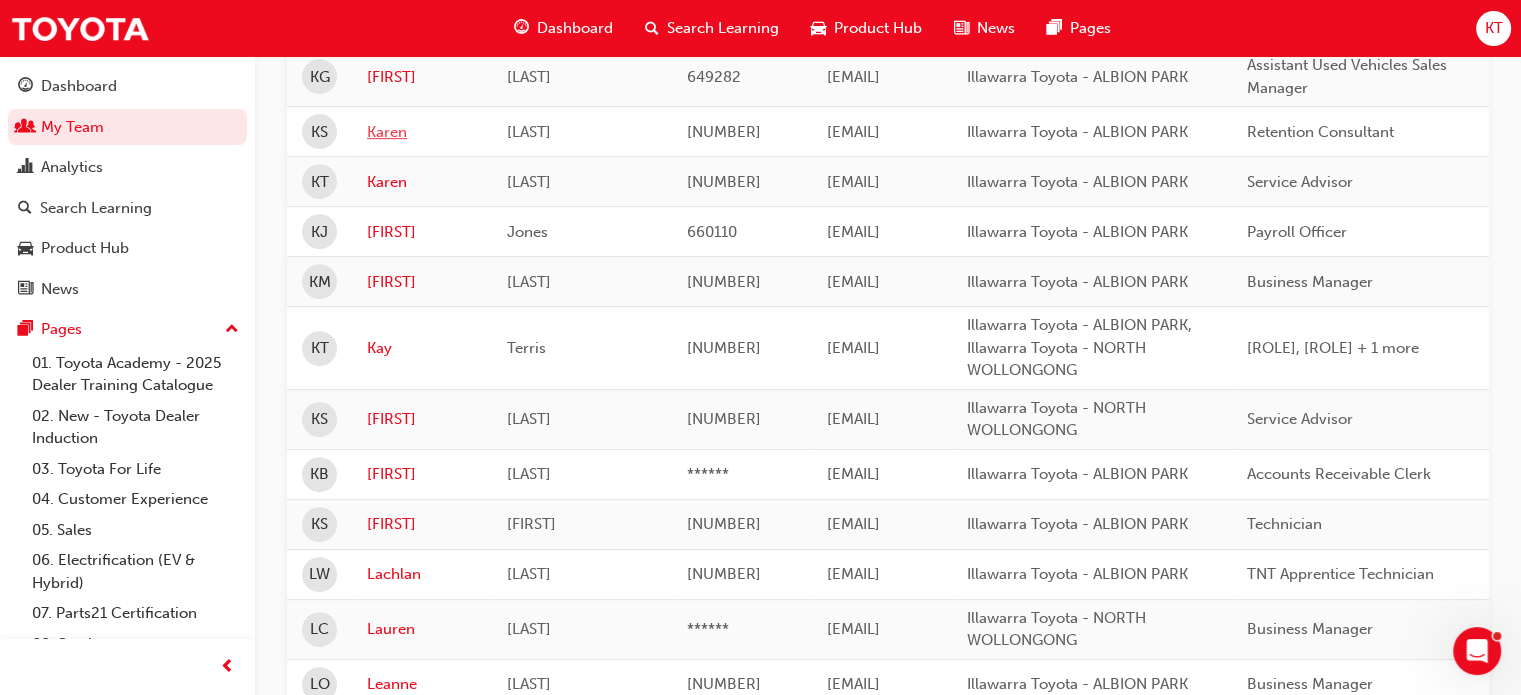 click on "Karen" at bounding box center (422, 132) 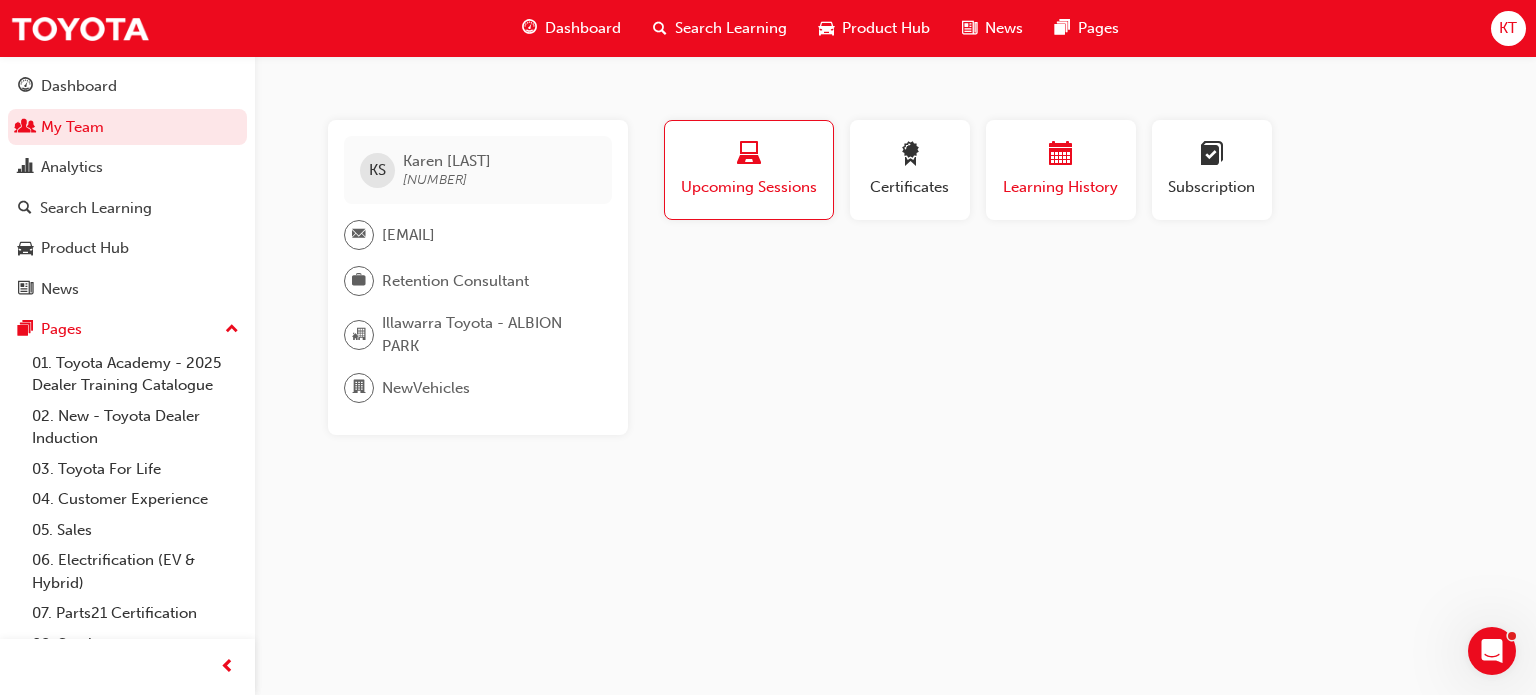 click on "Learning History" at bounding box center [1061, 187] 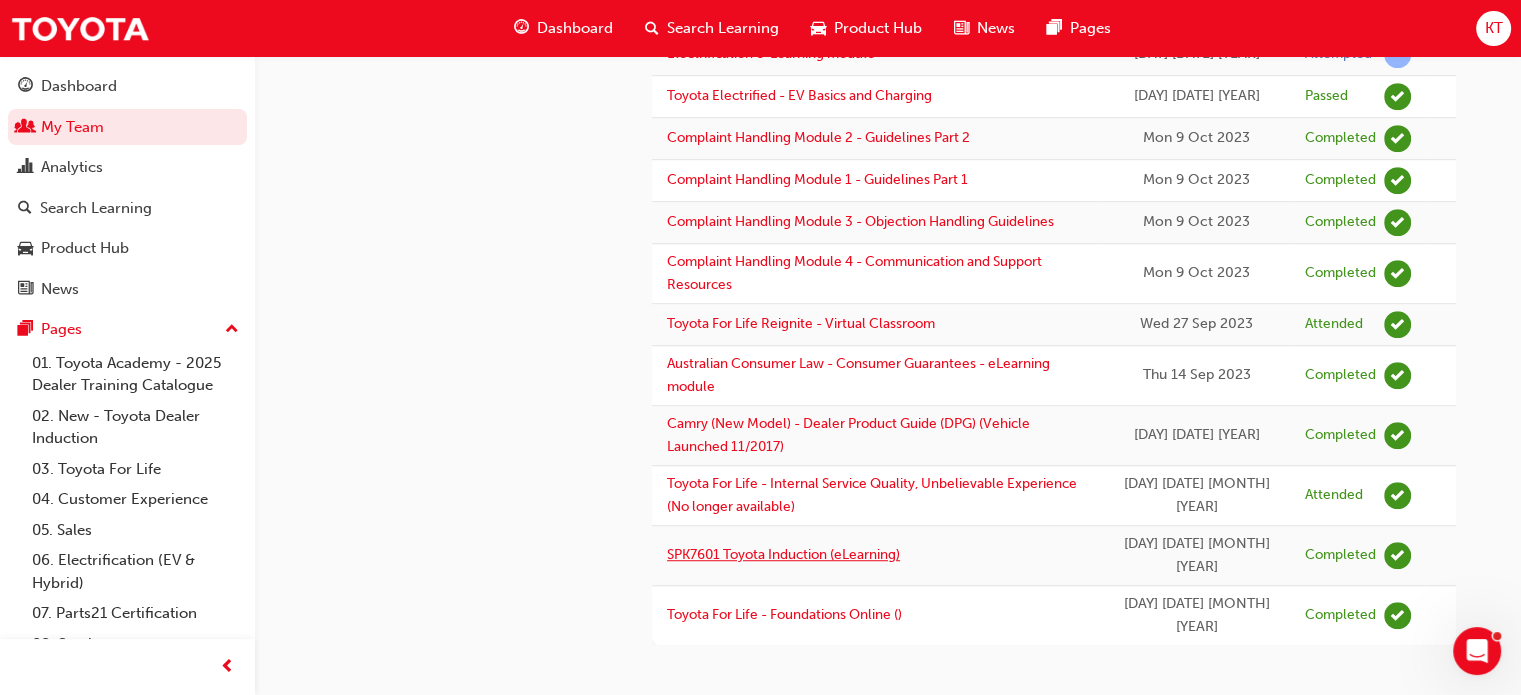 scroll, scrollTop: 1420, scrollLeft: 0, axis: vertical 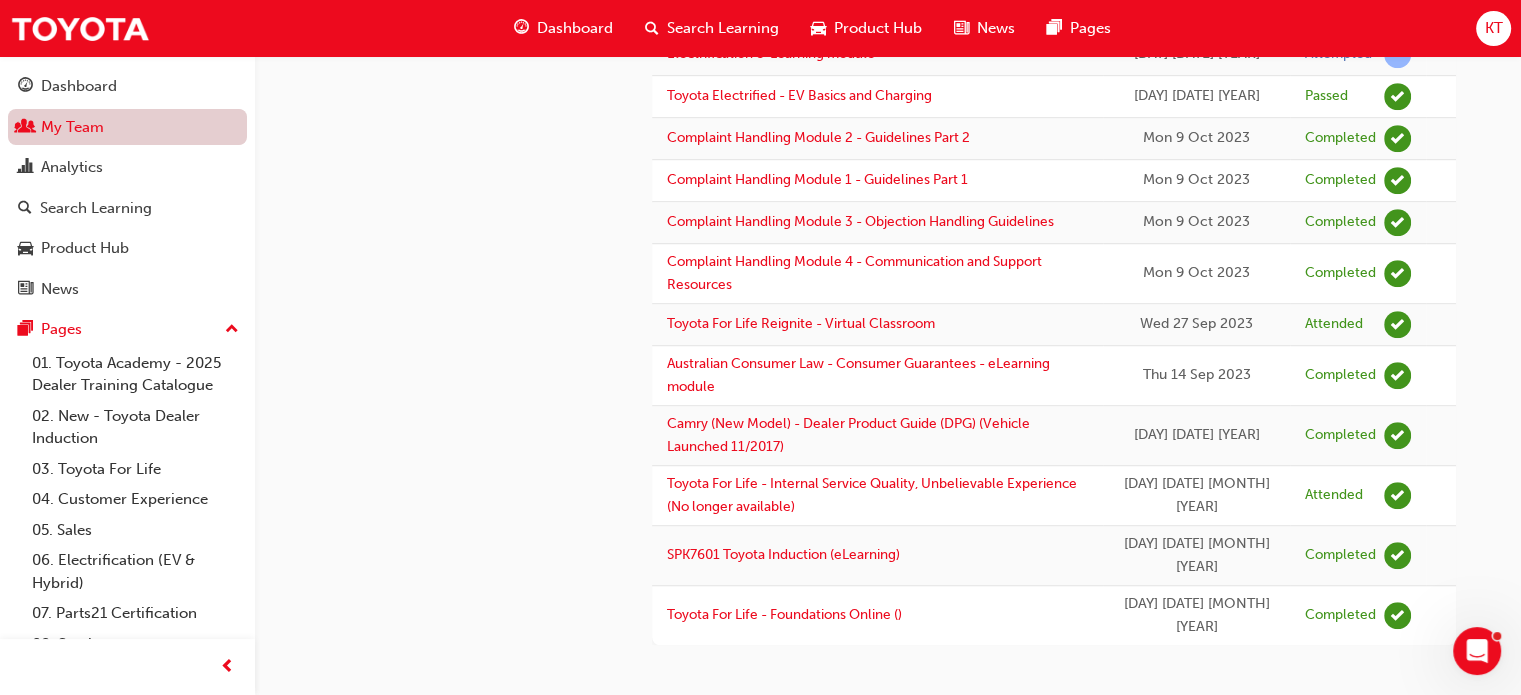click on "My Team" at bounding box center [127, 127] 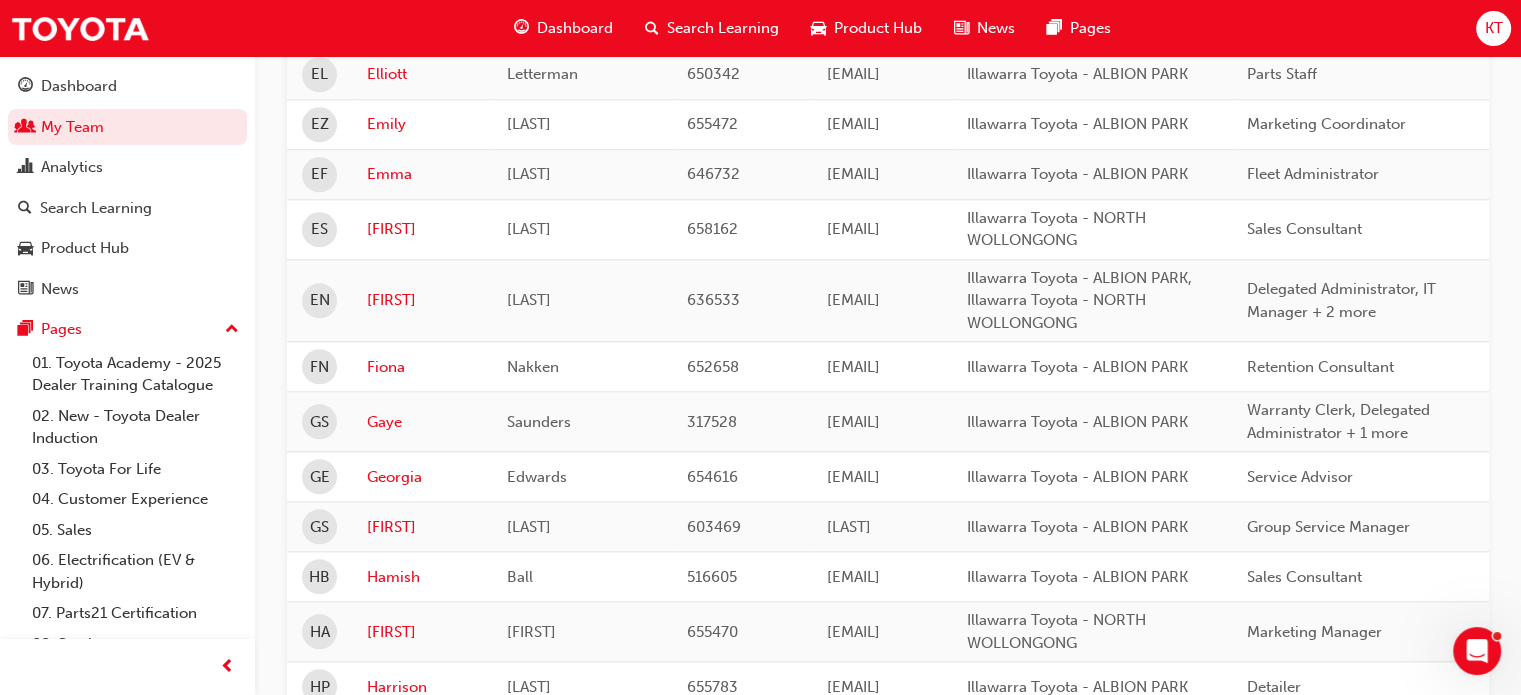 scroll, scrollTop: 2746, scrollLeft: 0, axis: vertical 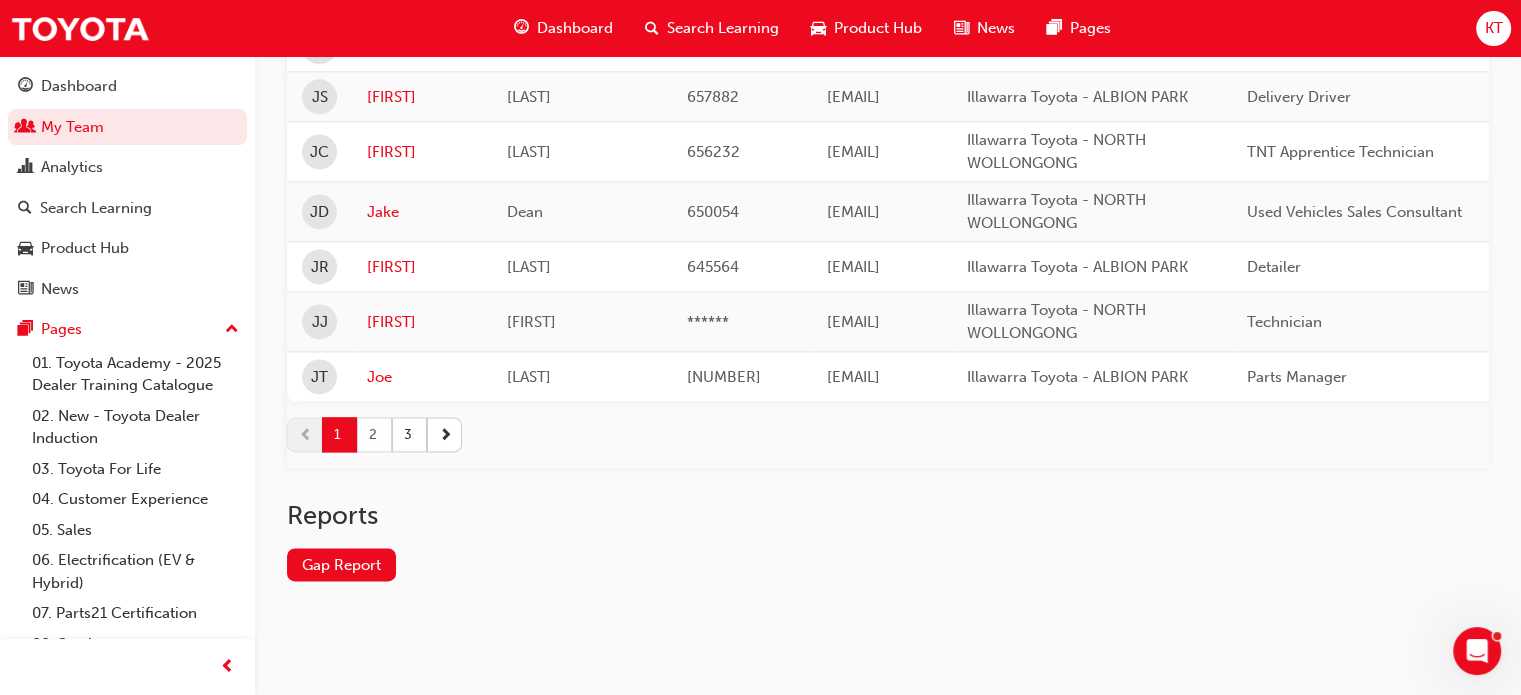 click on "2" at bounding box center [374, 434] 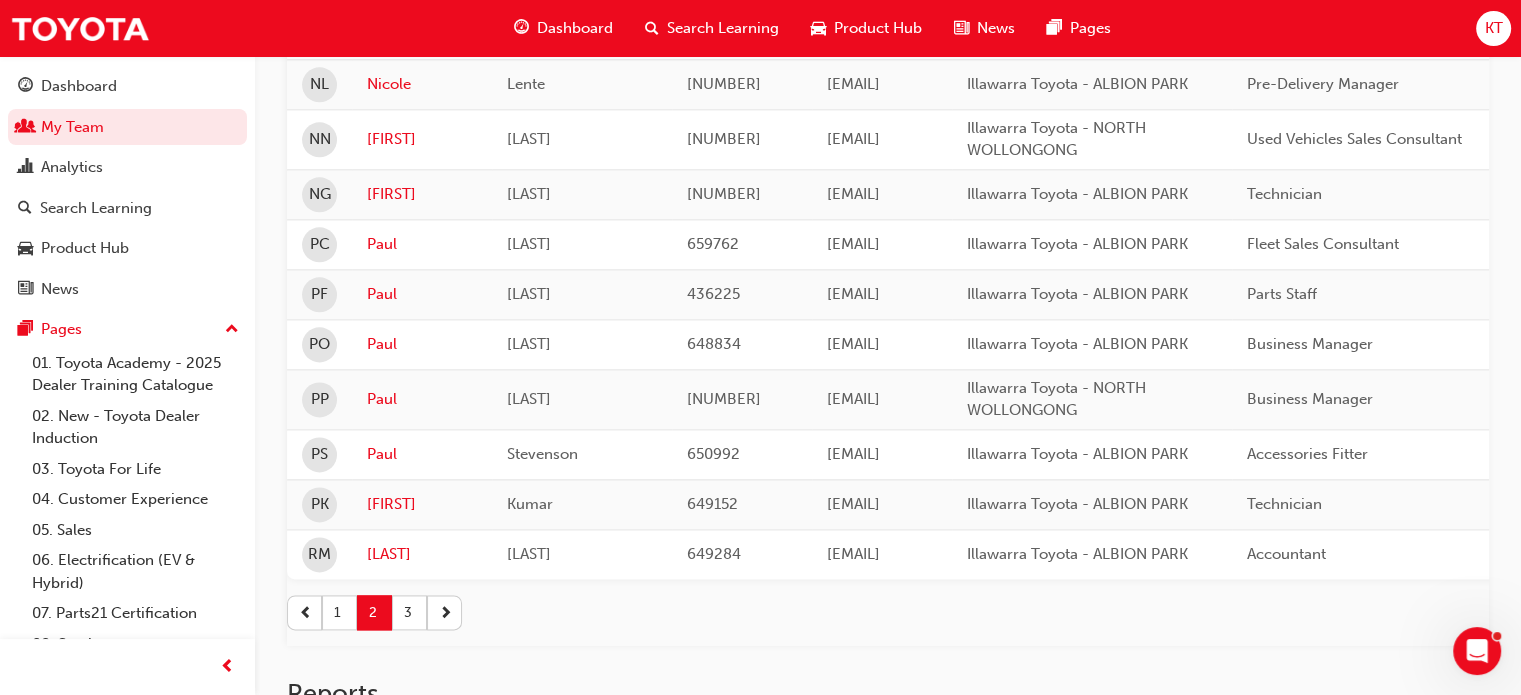 scroll, scrollTop: 2503, scrollLeft: 0, axis: vertical 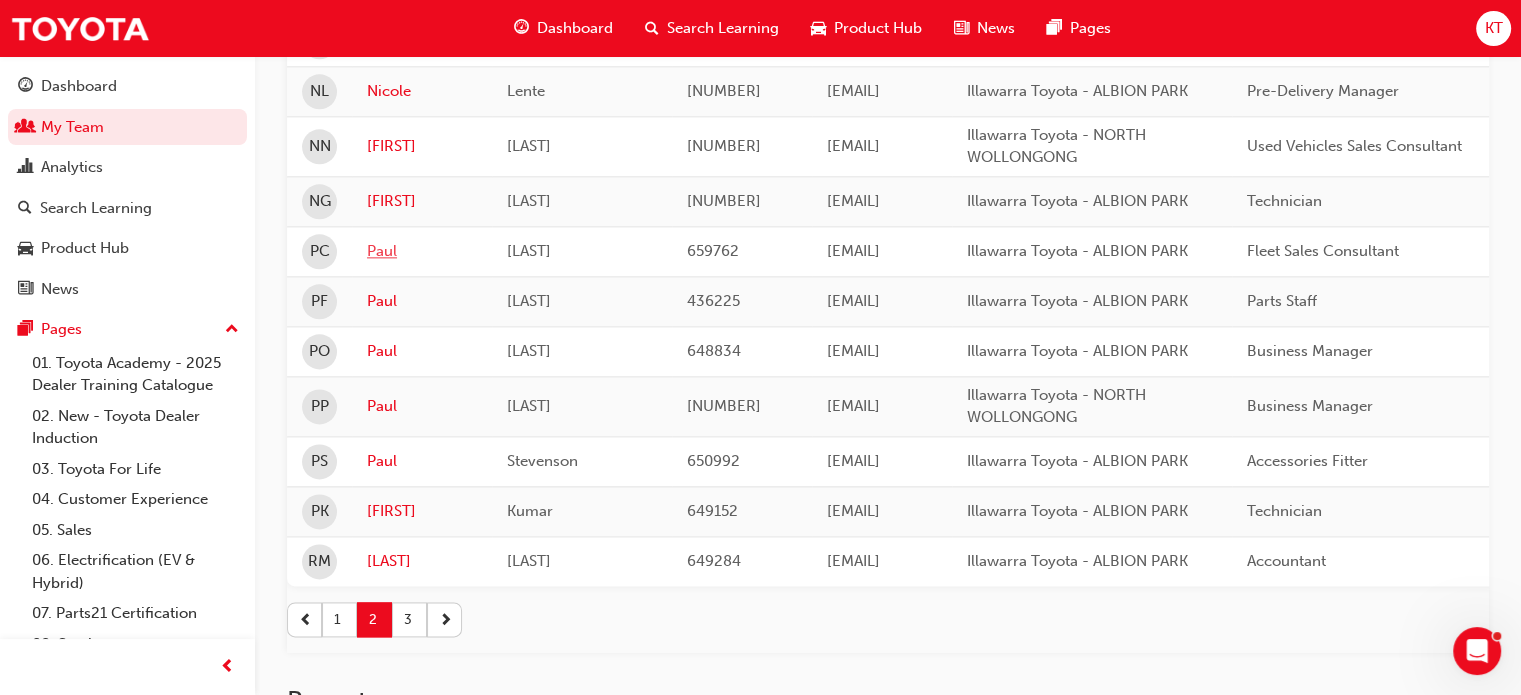 click on "Paul" at bounding box center (422, 251) 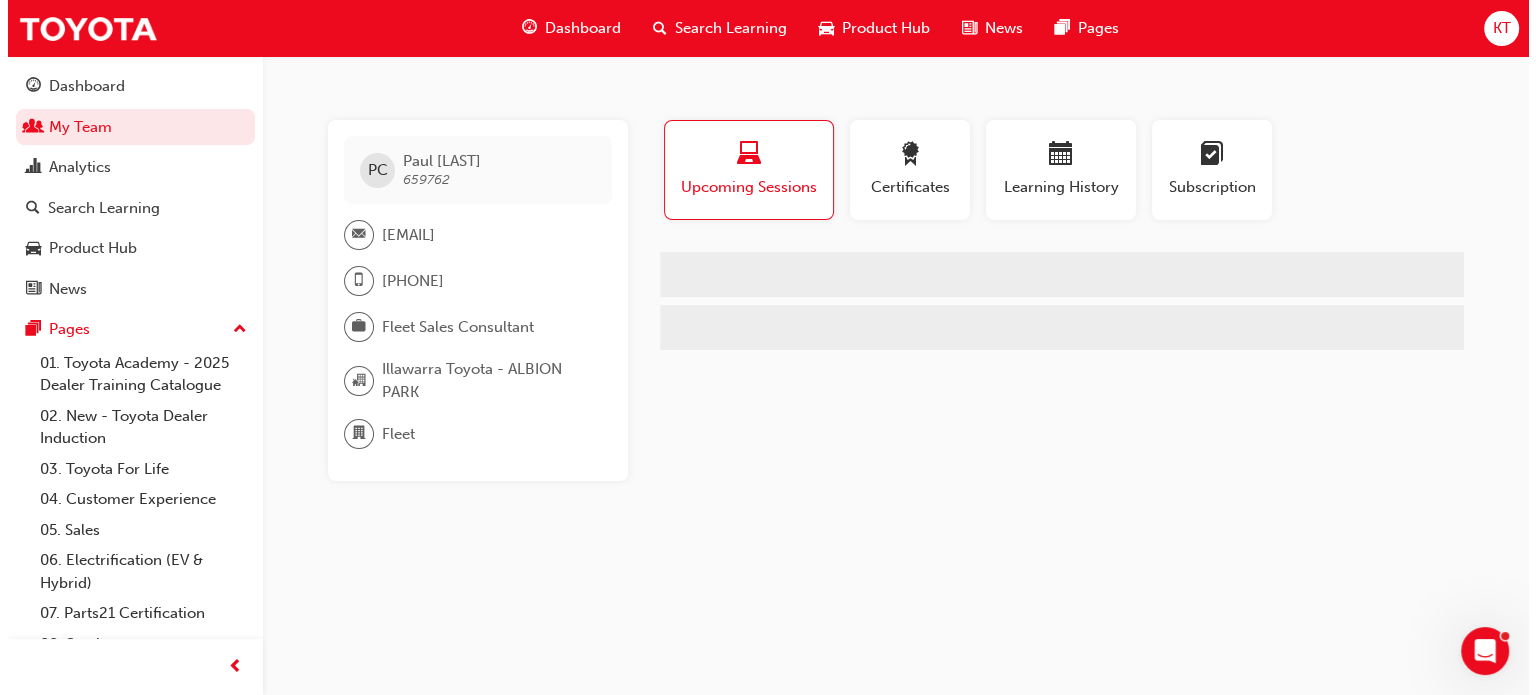 scroll, scrollTop: 0, scrollLeft: 0, axis: both 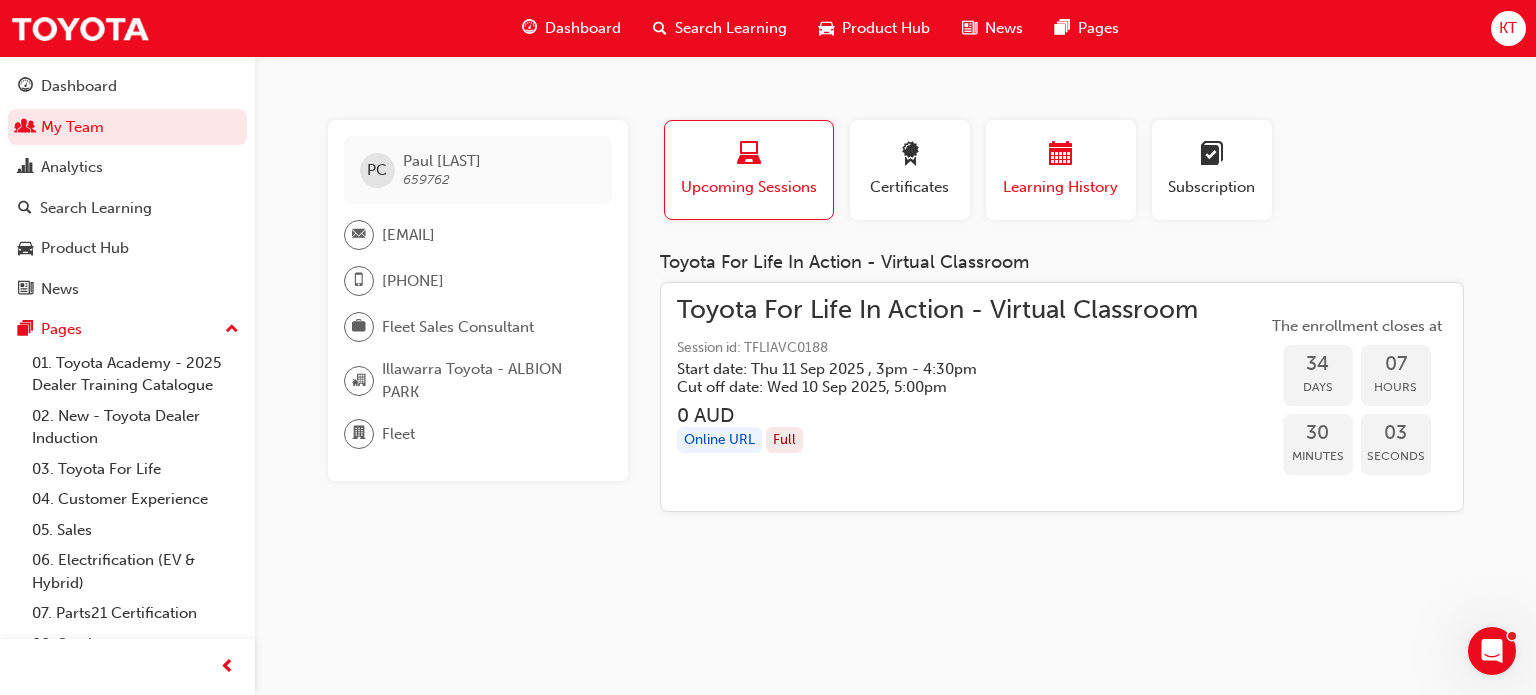 click on "Learning History" at bounding box center [1061, 187] 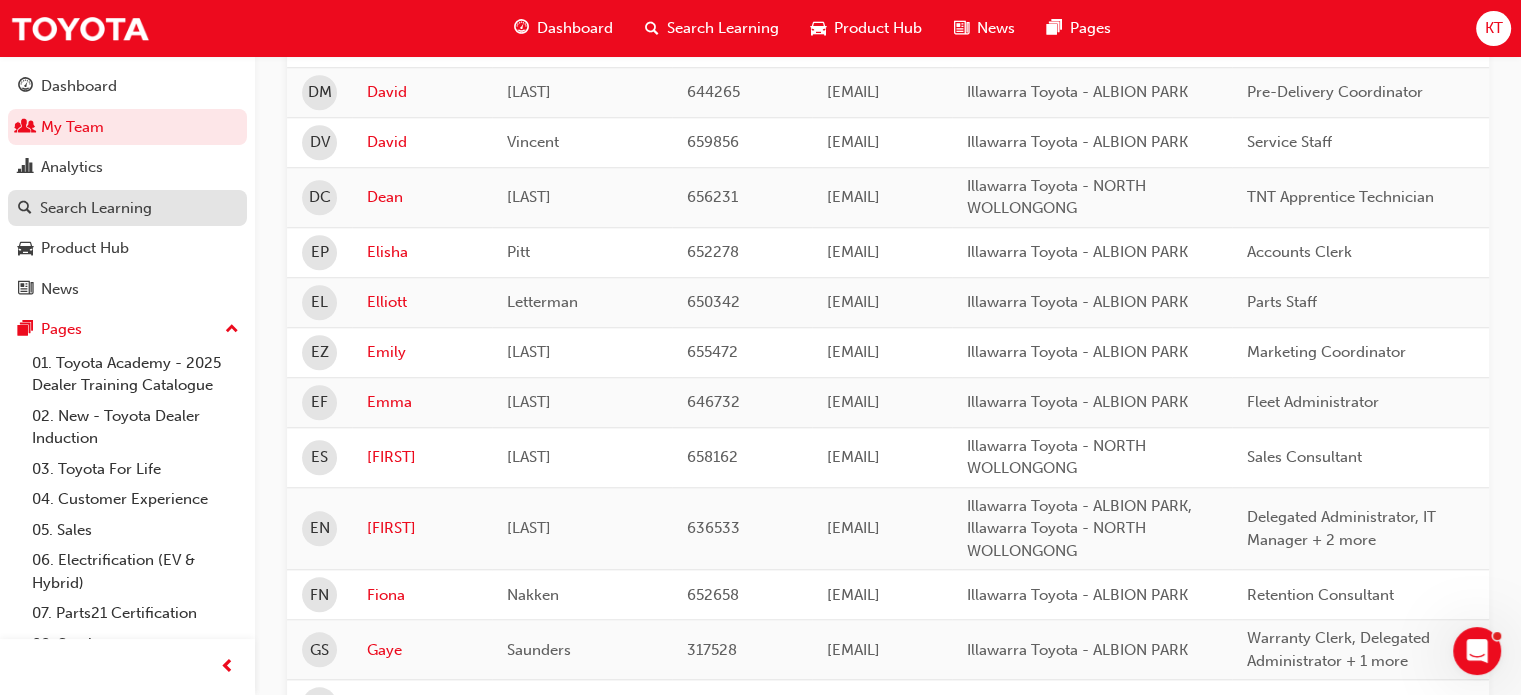 scroll, scrollTop: 1503, scrollLeft: 0, axis: vertical 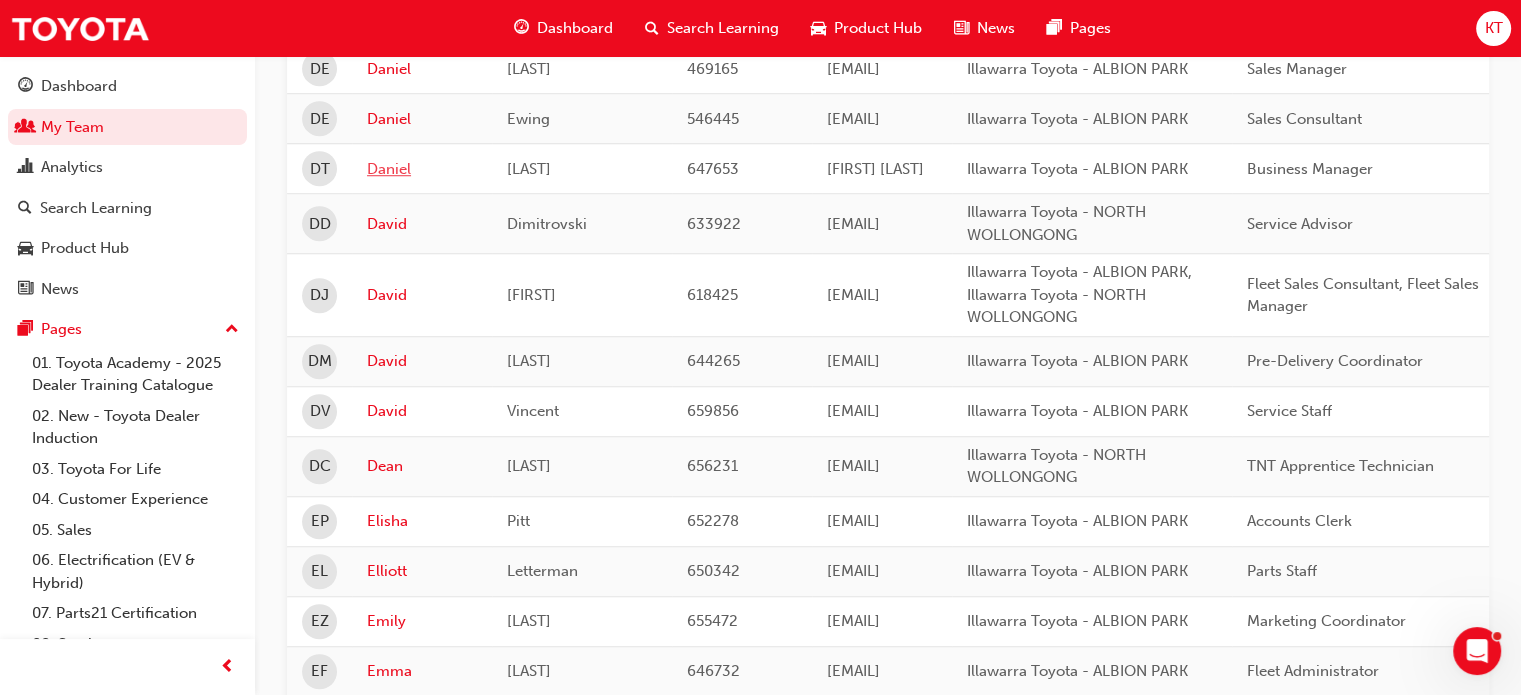 click on "Daniel" at bounding box center (422, 169) 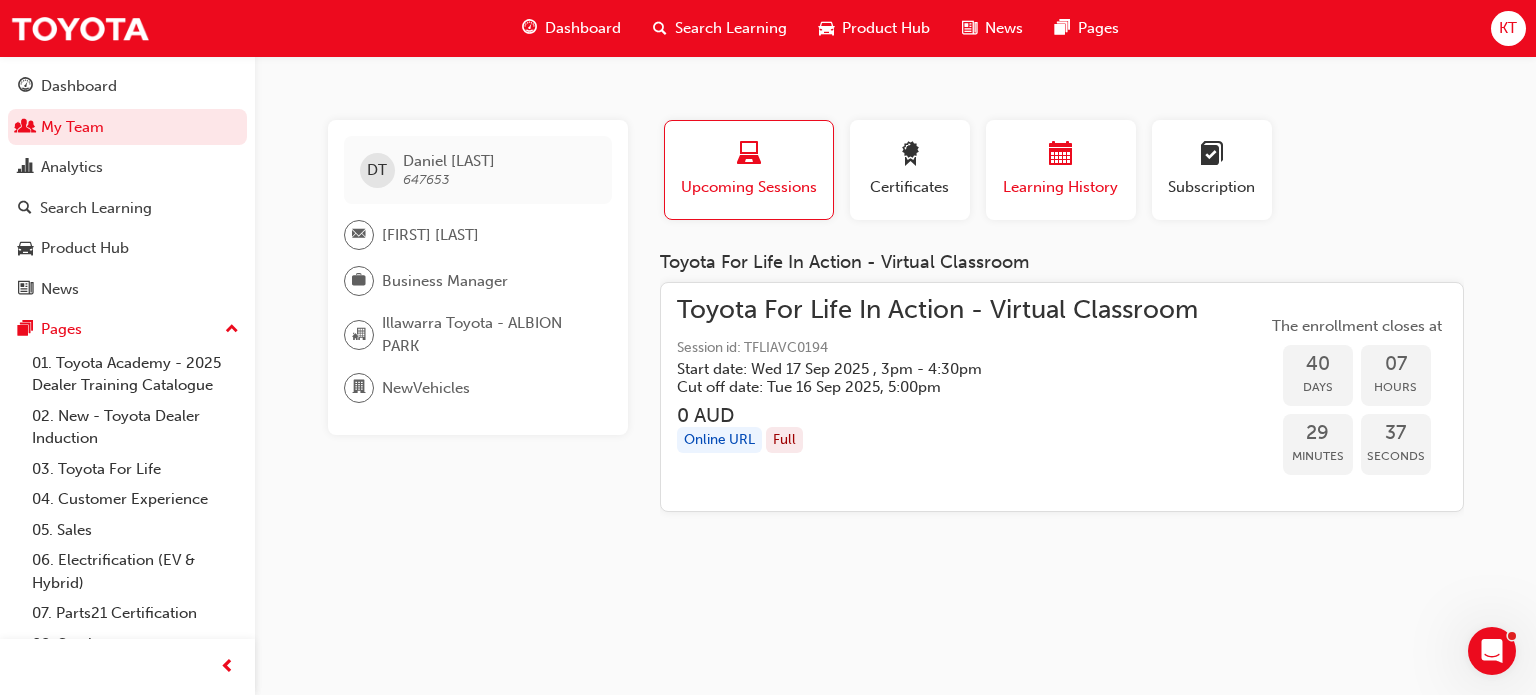 click on "Learning History" at bounding box center [1061, 170] 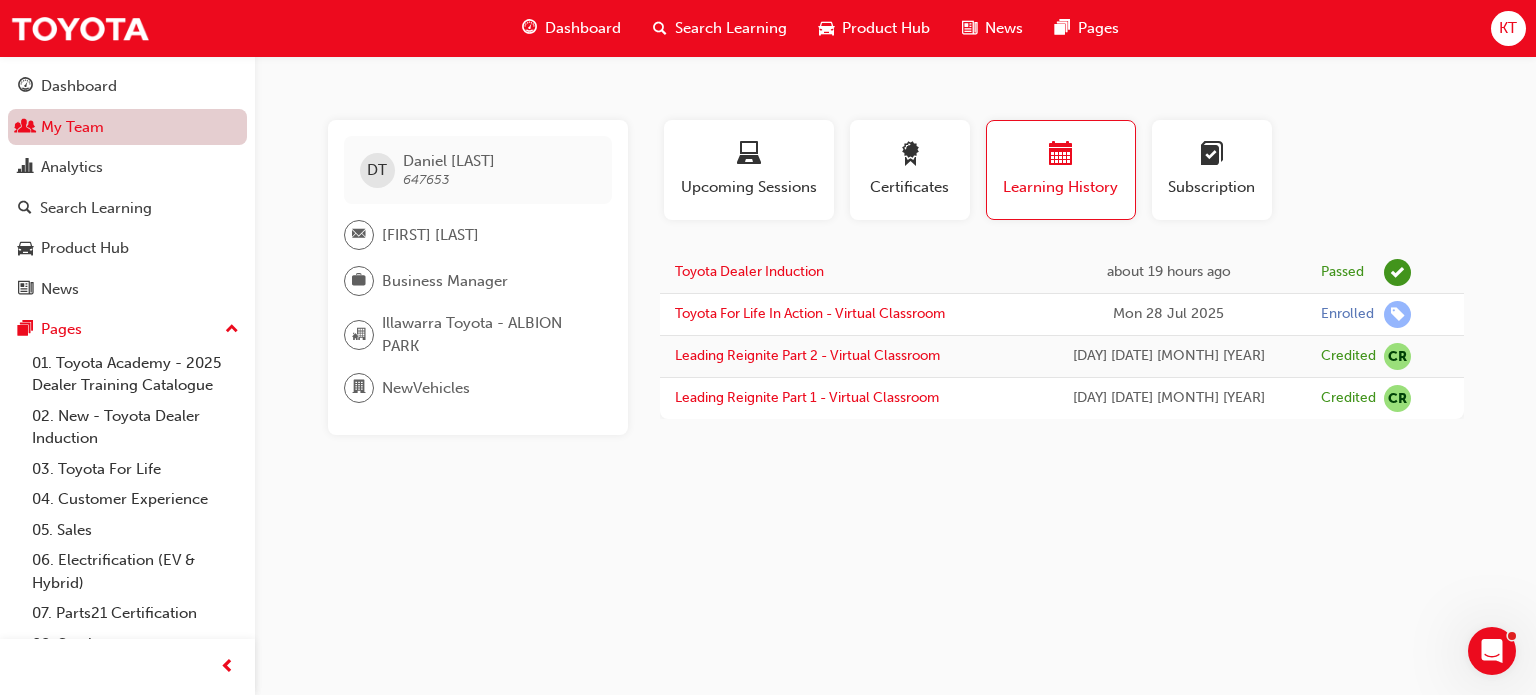 click on "My Team" at bounding box center [127, 127] 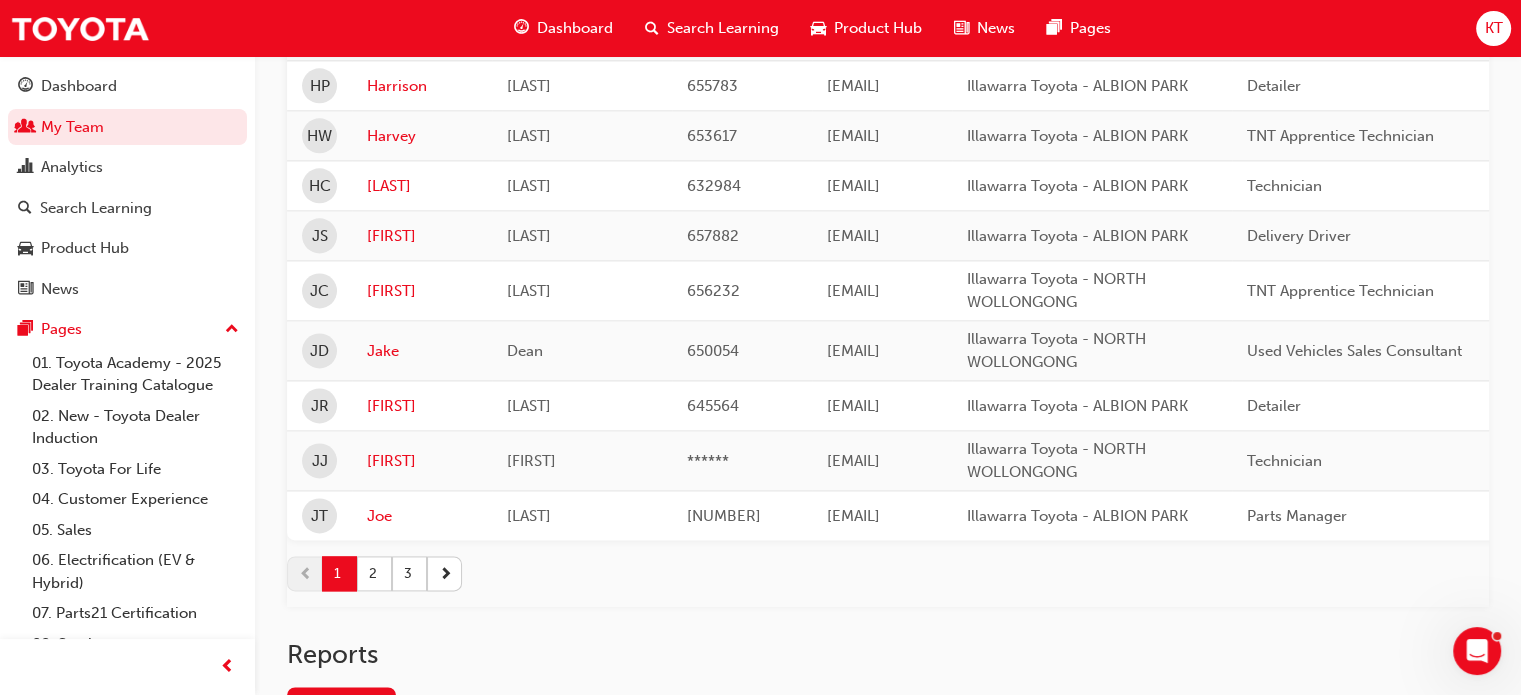 scroll, scrollTop: 2746, scrollLeft: 0, axis: vertical 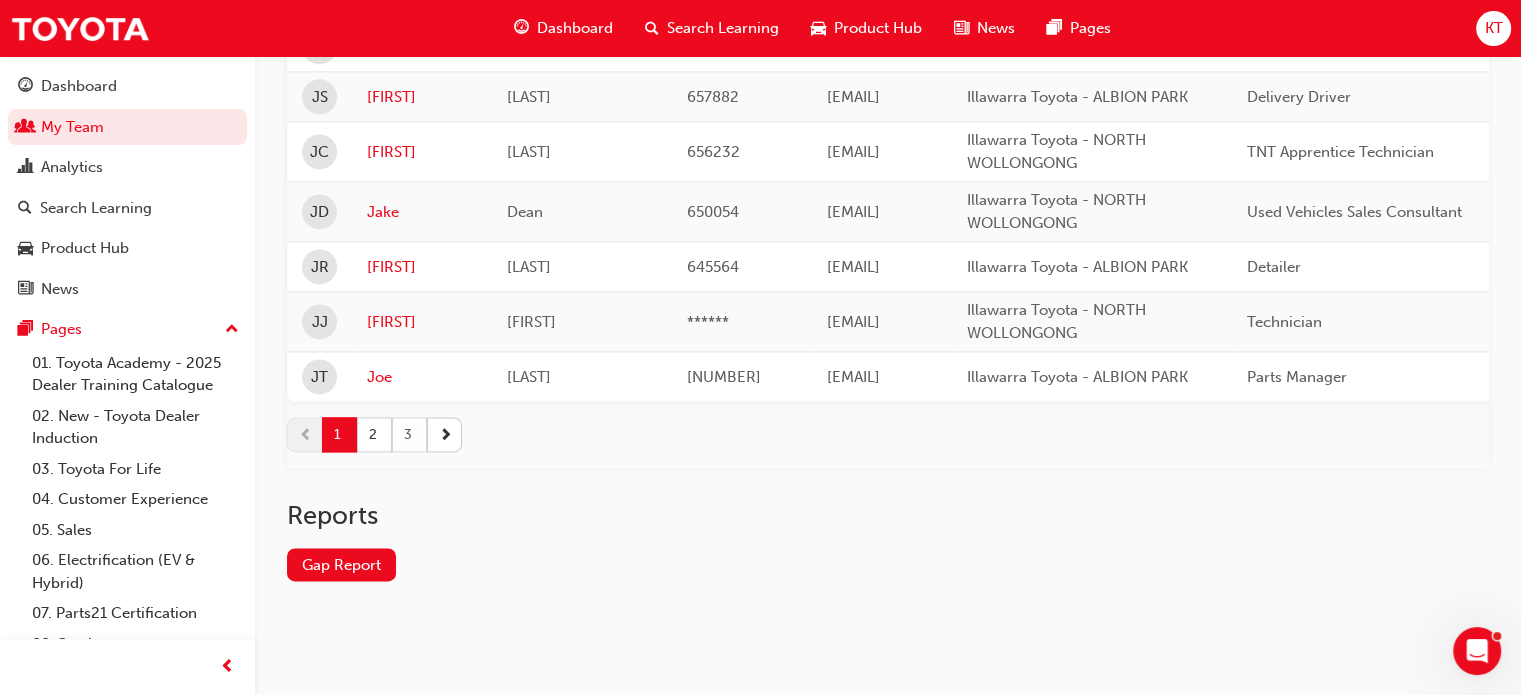 click on "3" at bounding box center (409, 434) 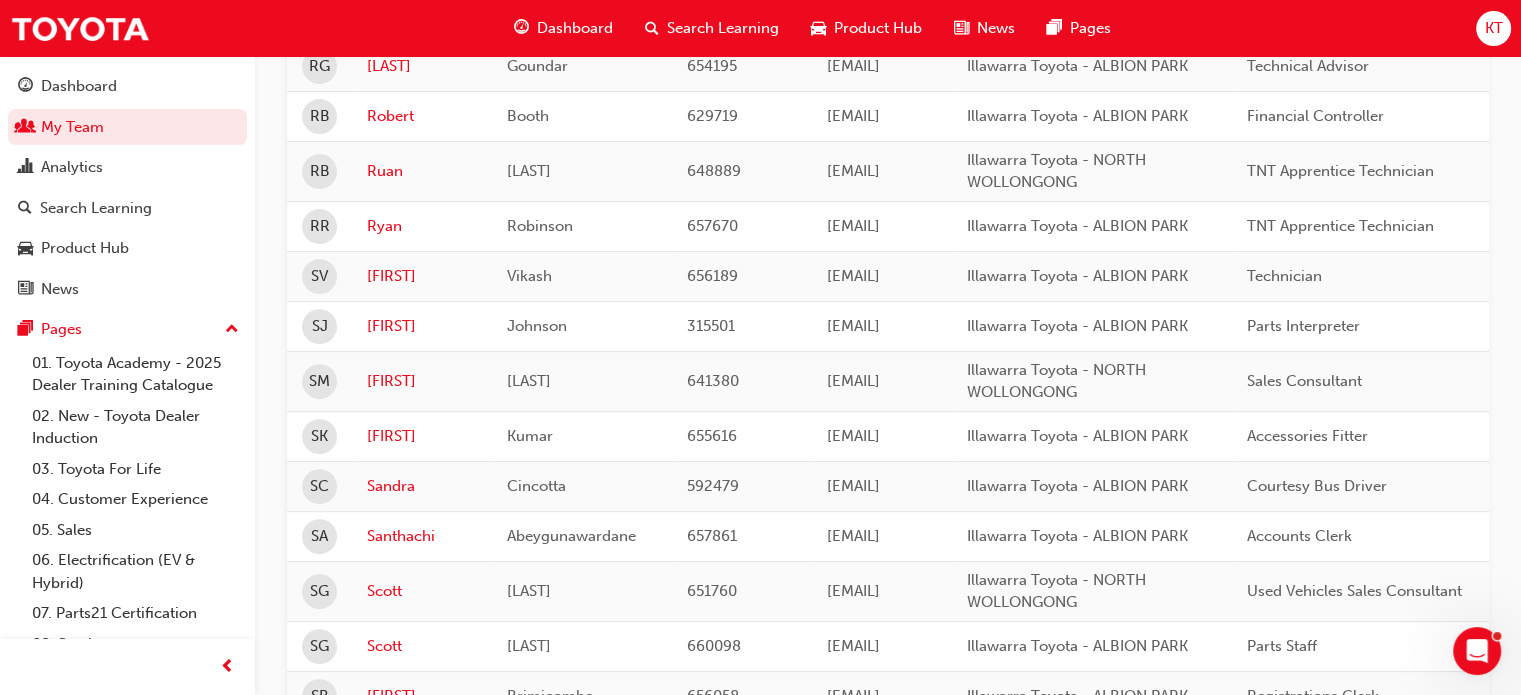 scroll, scrollTop: 743, scrollLeft: 0, axis: vertical 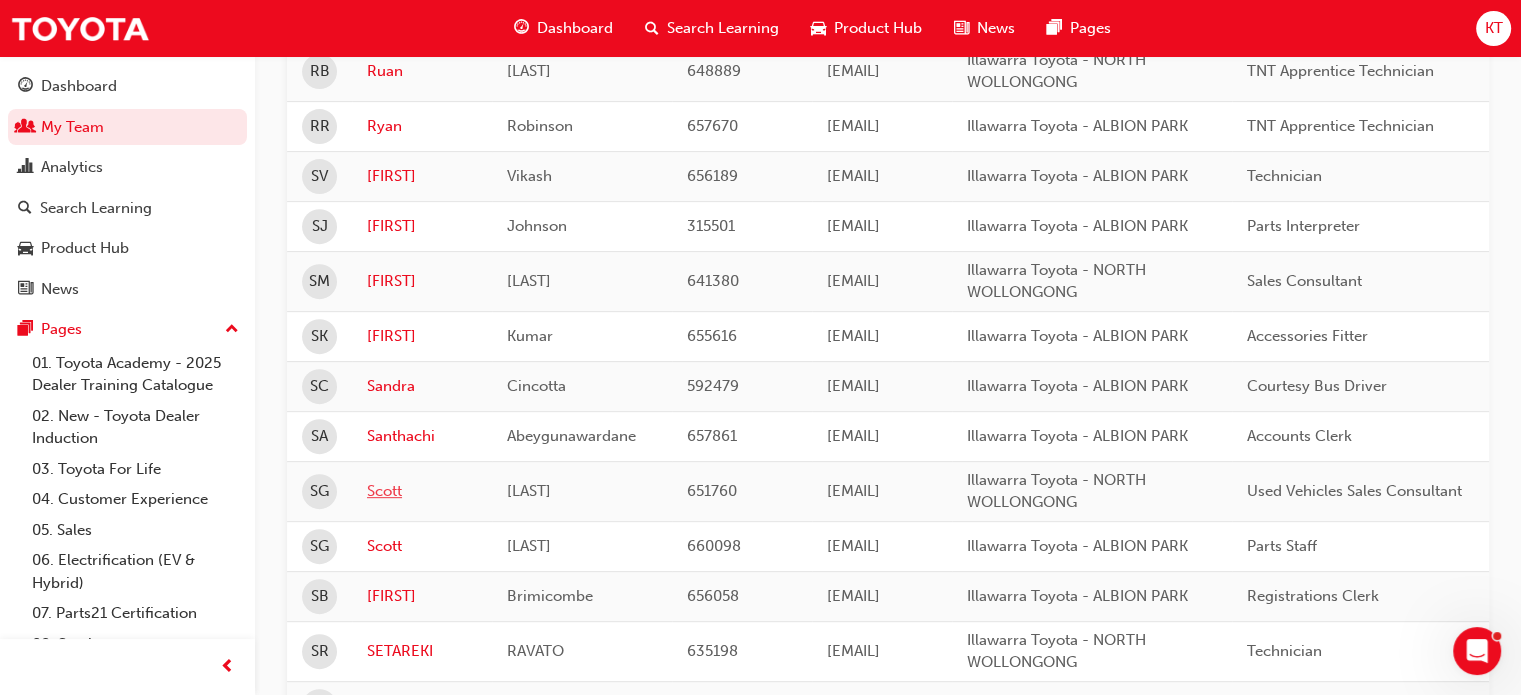 click on "Scott" at bounding box center (422, 491) 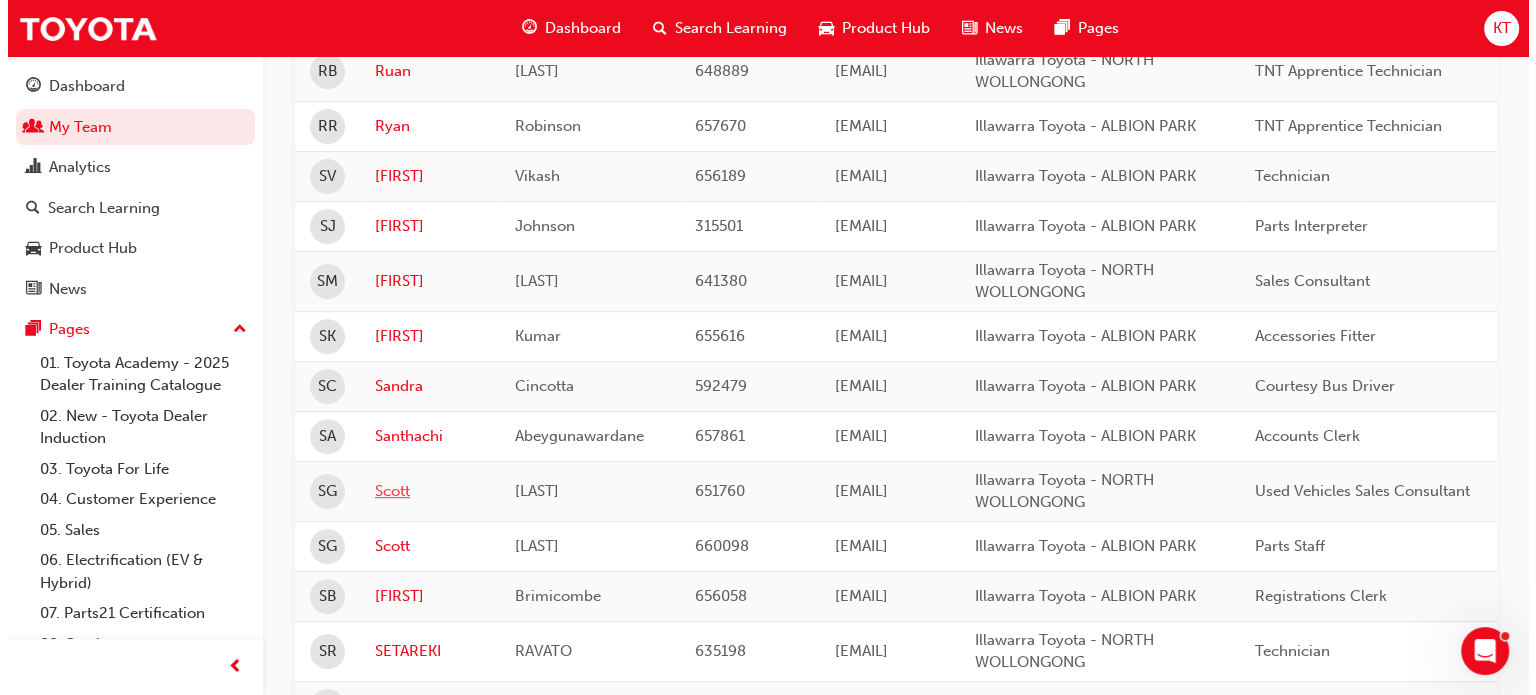 scroll, scrollTop: 0, scrollLeft: 0, axis: both 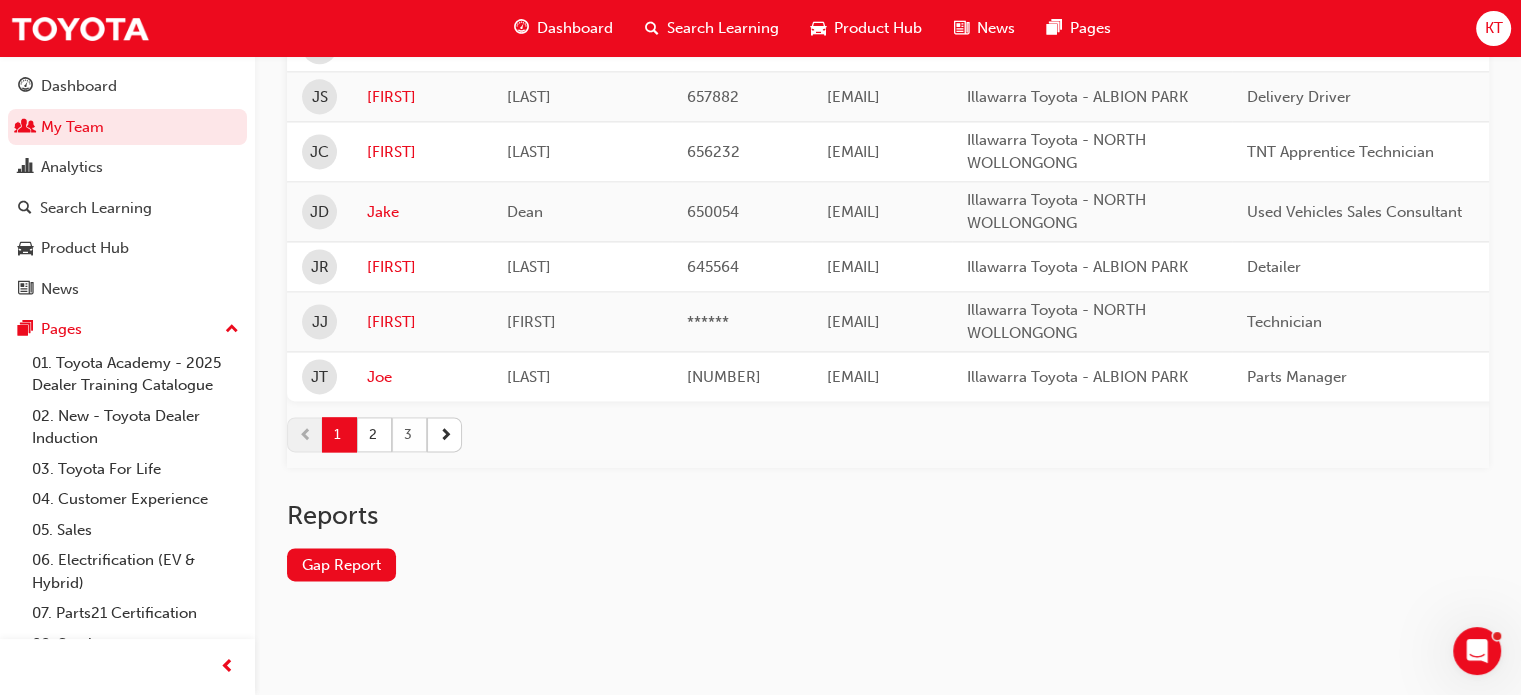 click on "3" at bounding box center (409, 434) 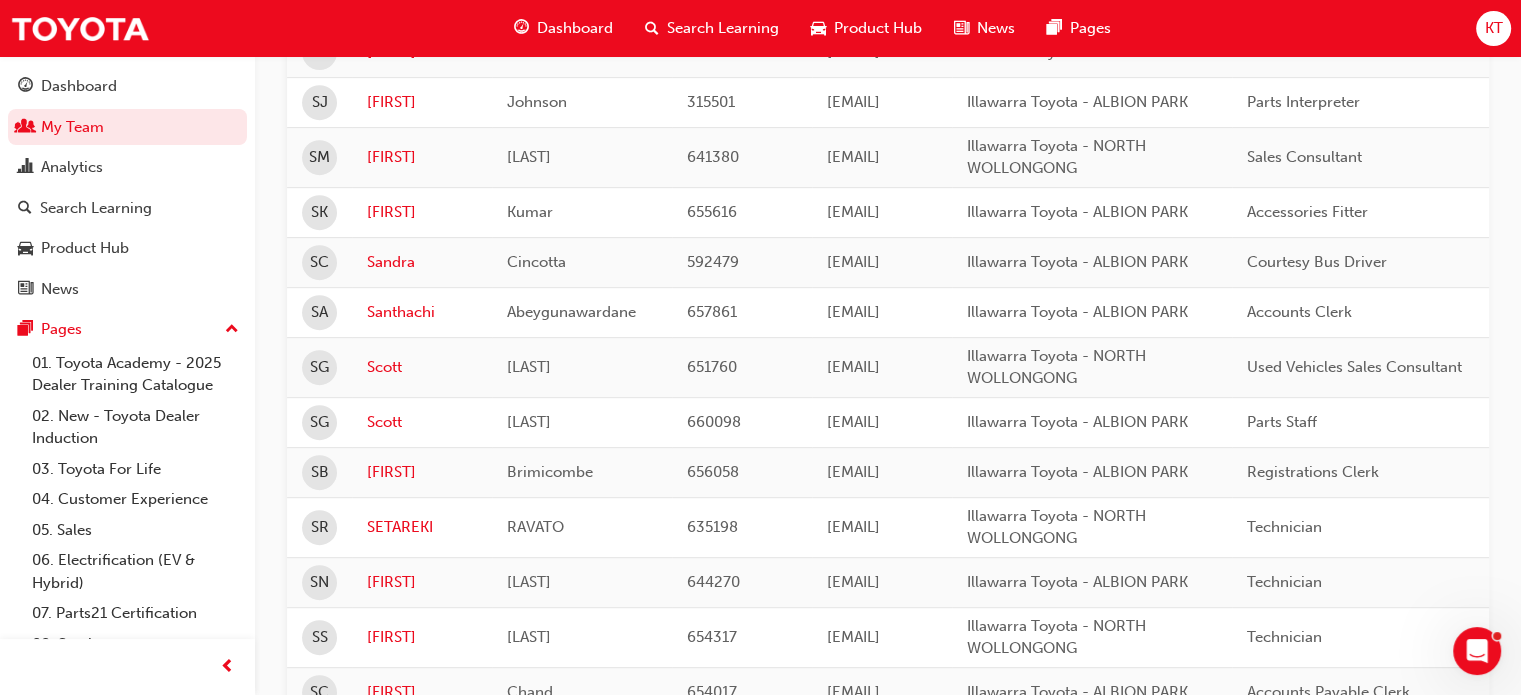scroll, scrollTop: 843, scrollLeft: 0, axis: vertical 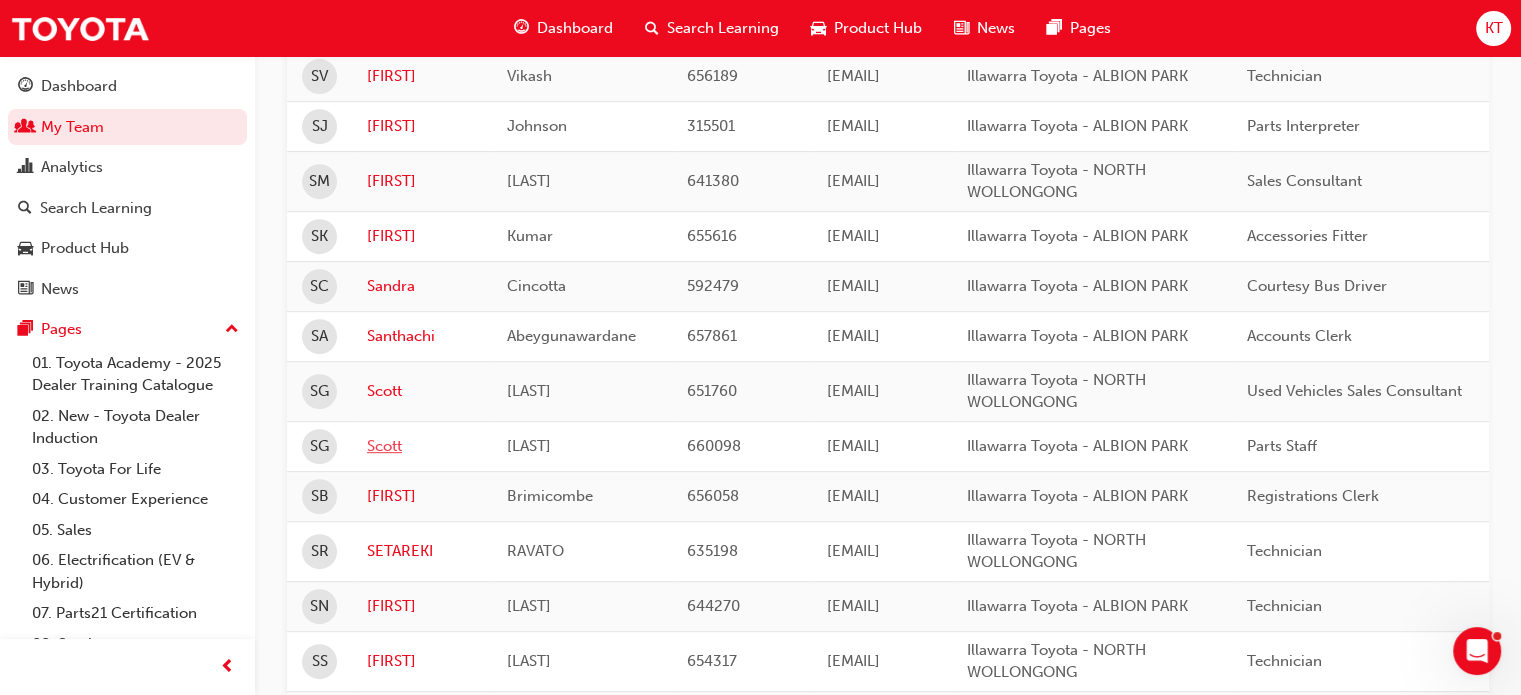 click on "Scott" at bounding box center [422, 446] 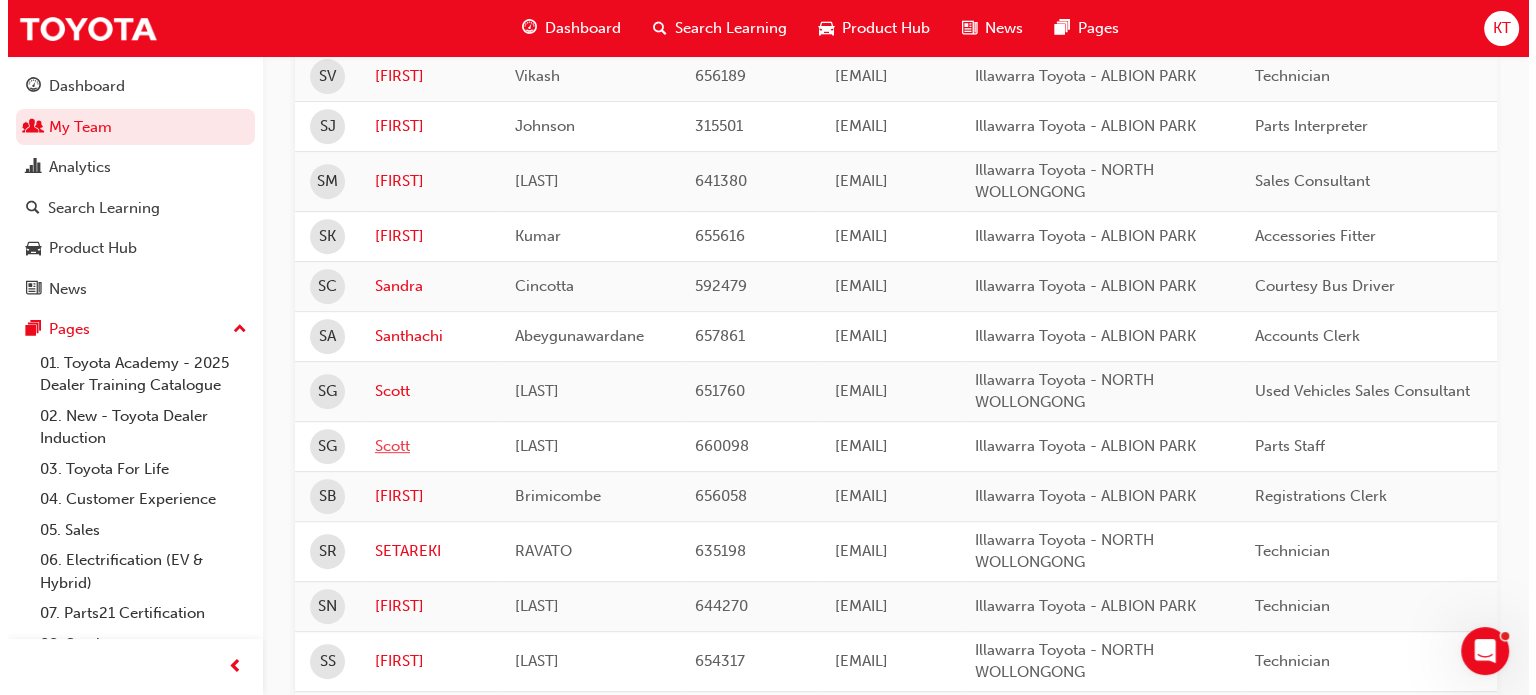 scroll, scrollTop: 0, scrollLeft: 0, axis: both 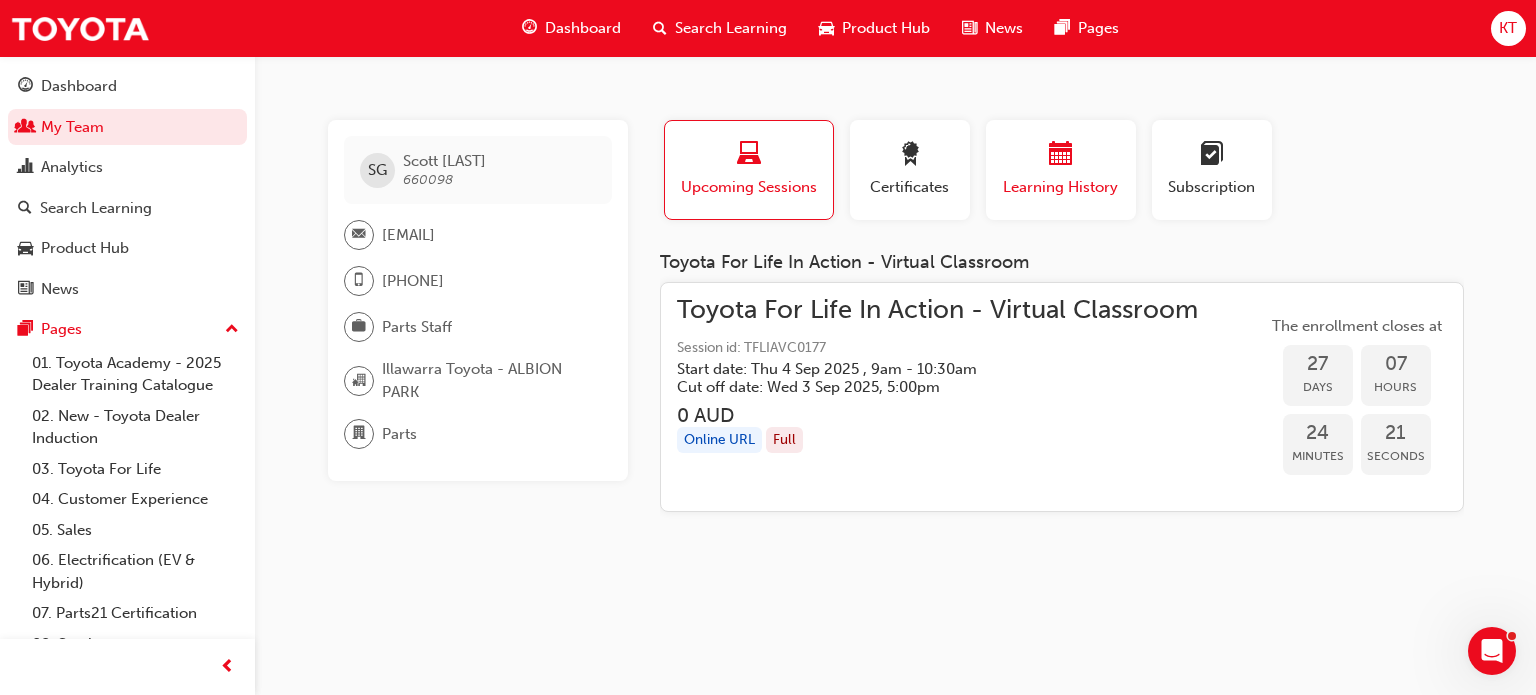 click on "Learning History" at bounding box center [1061, 187] 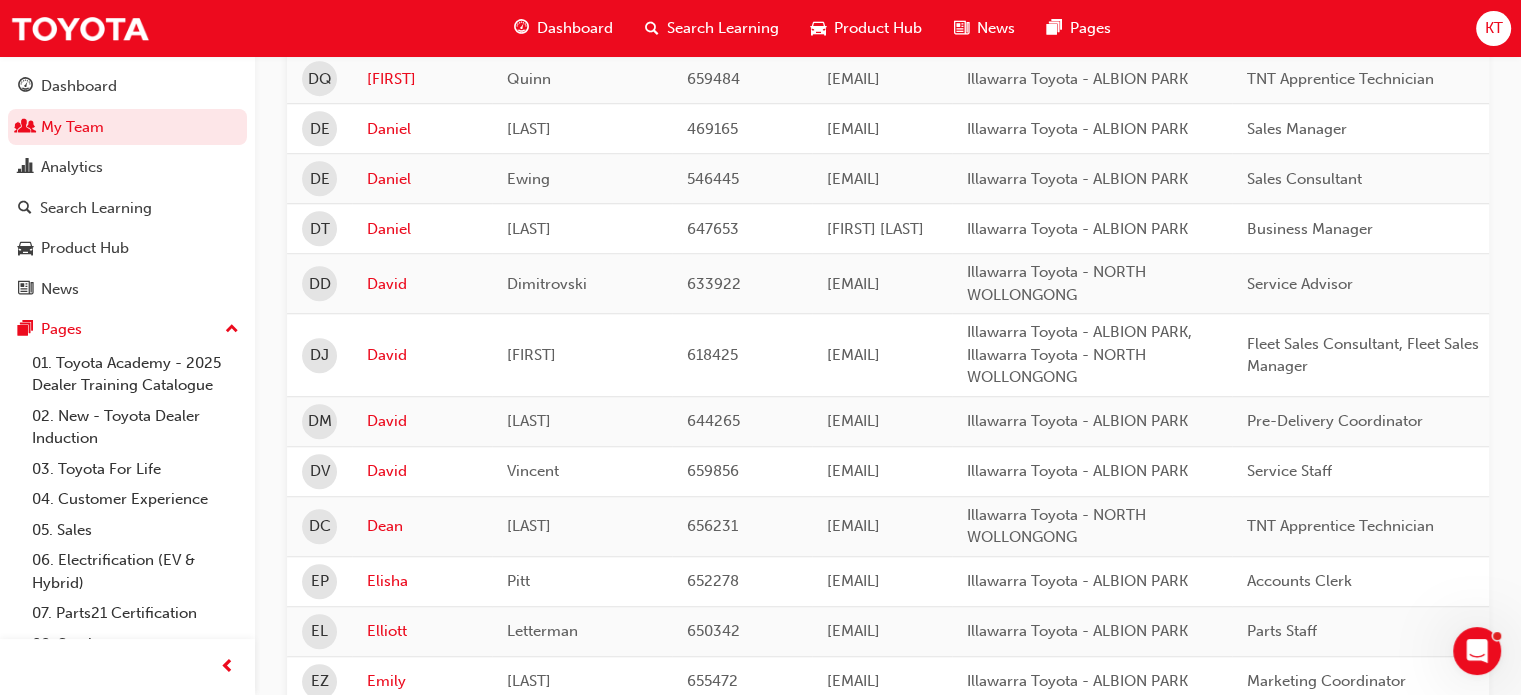 scroll, scrollTop: 2743, scrollLeft: 0, axis: vertical 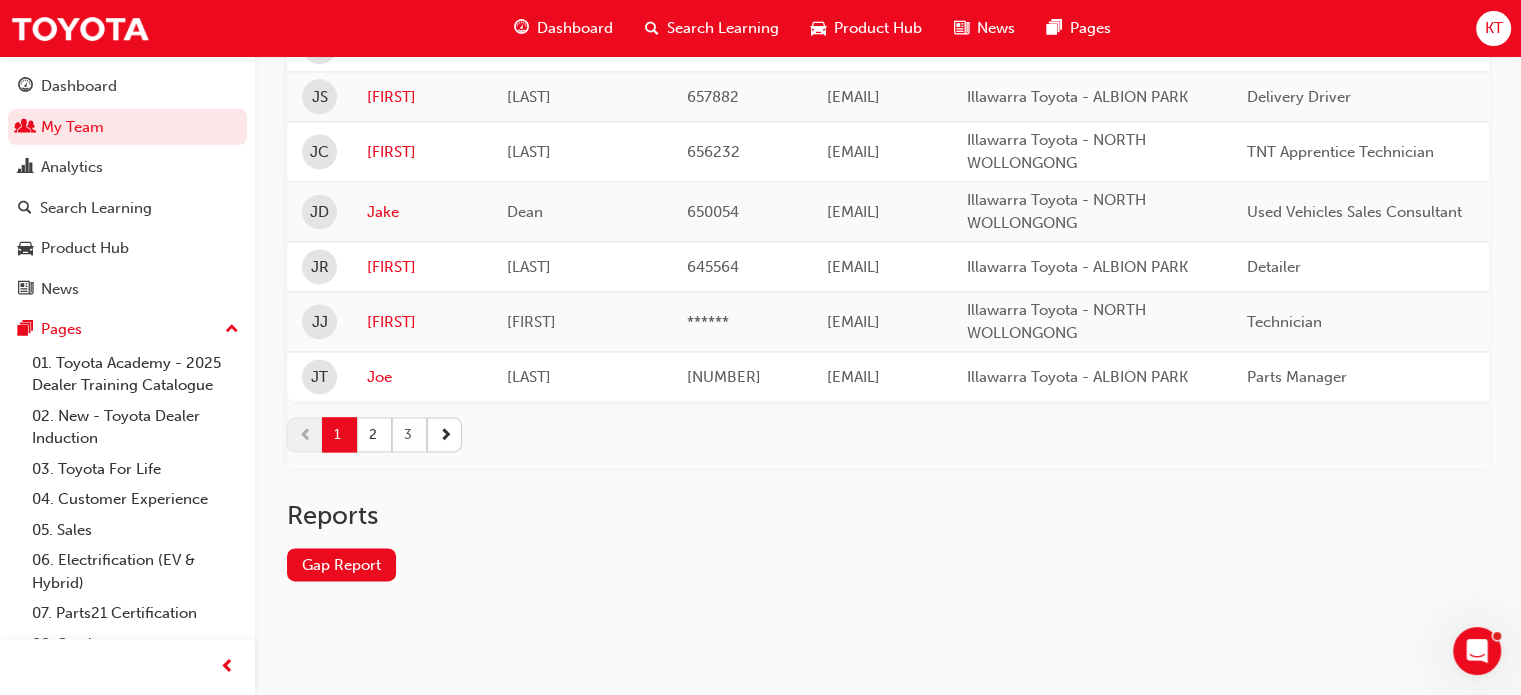 click on "3" at bounding box center (409, 434) 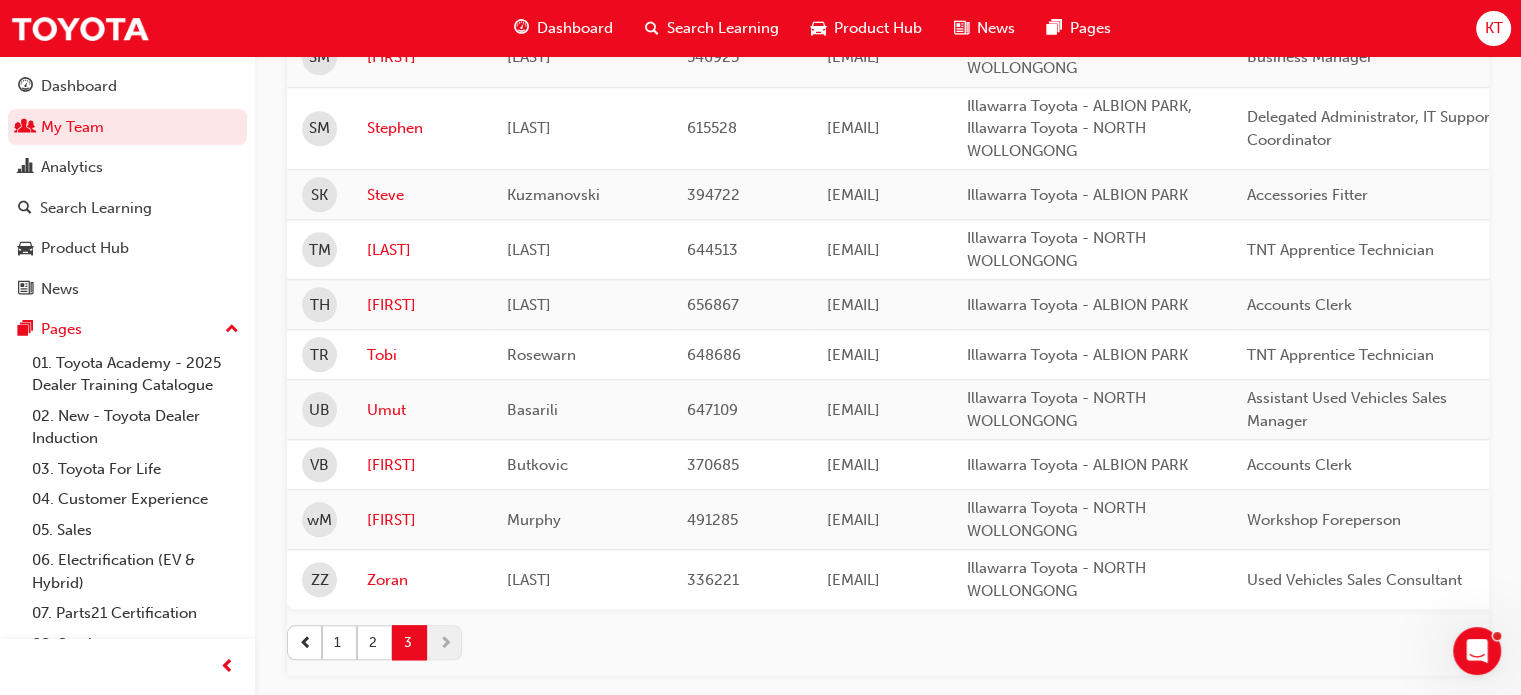 scroll, scrollTop: 2043, scrollLeft: 0, axis: vertical 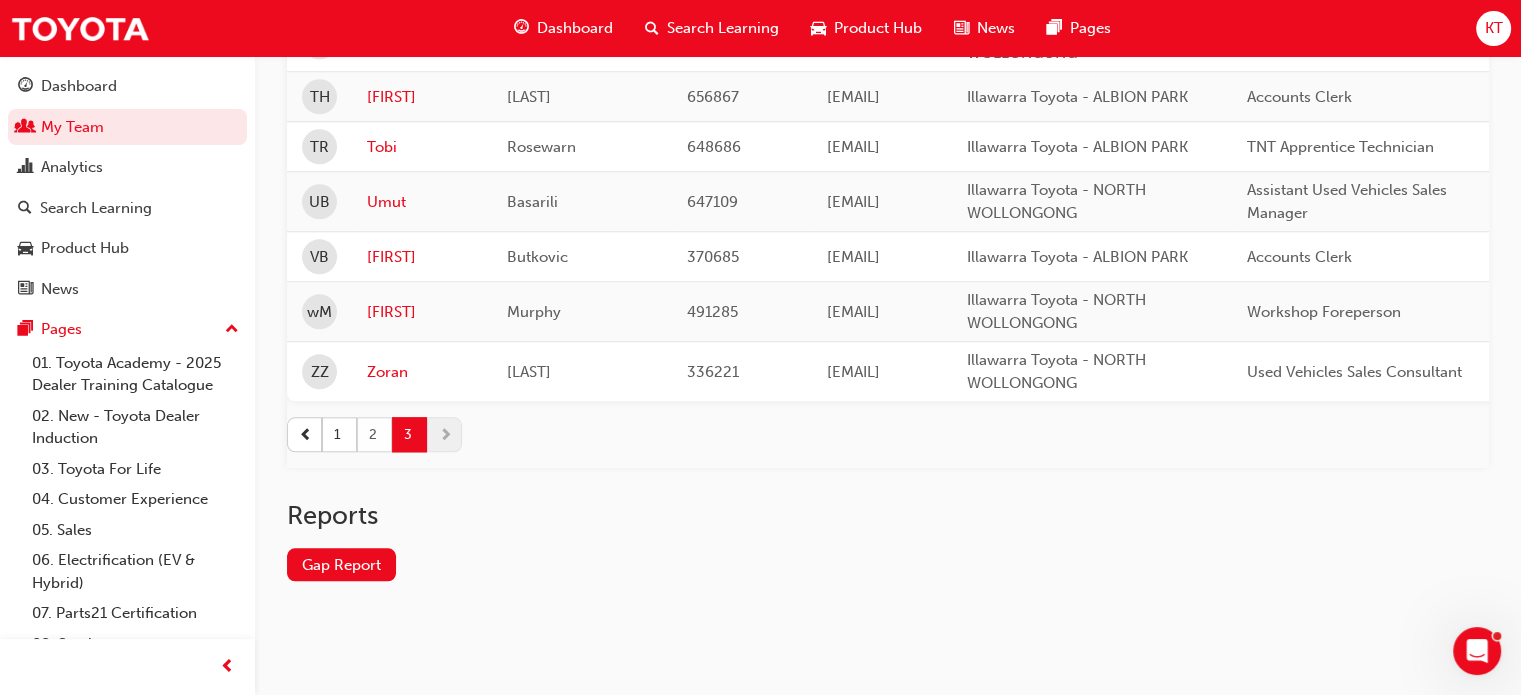 click on "2" at bounding box center [374, 434] 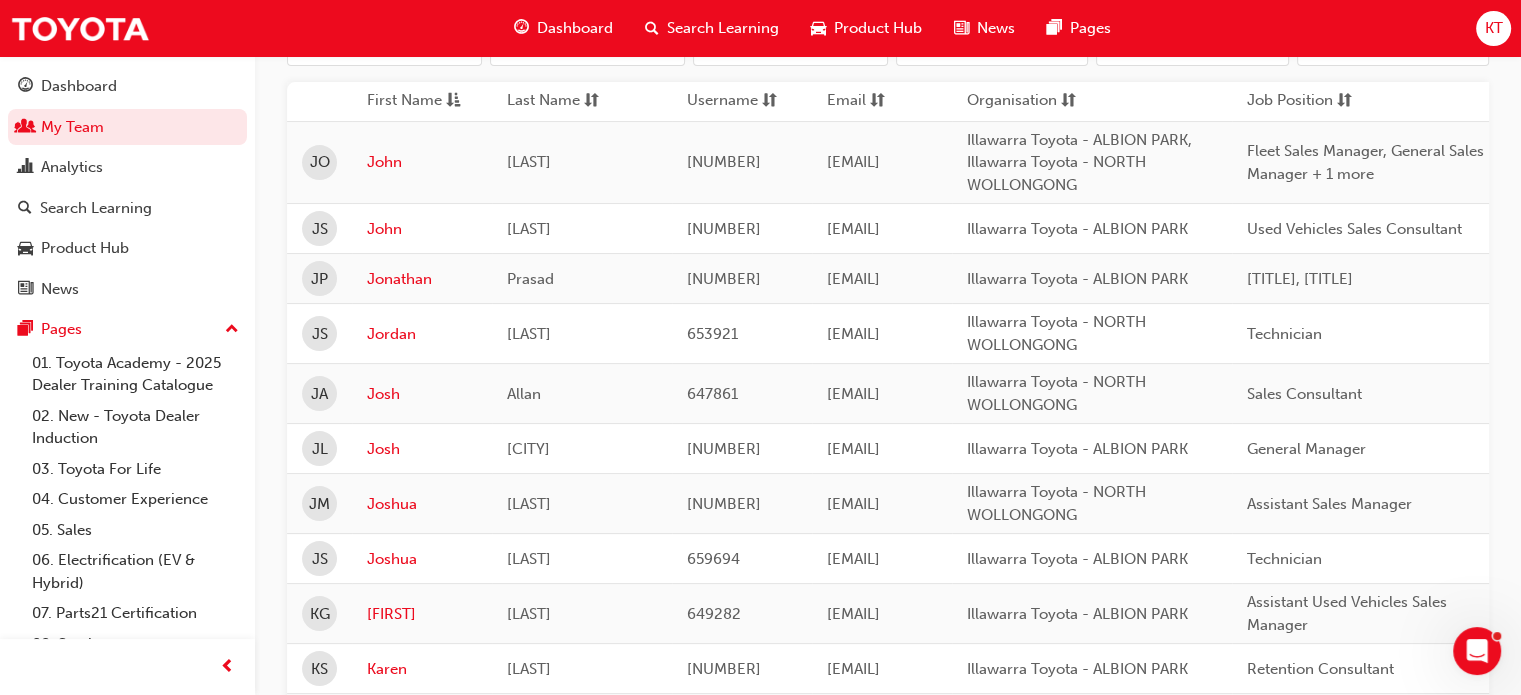 scroll, scrollTop: 243, scrollLeft: 0, axis: vertical 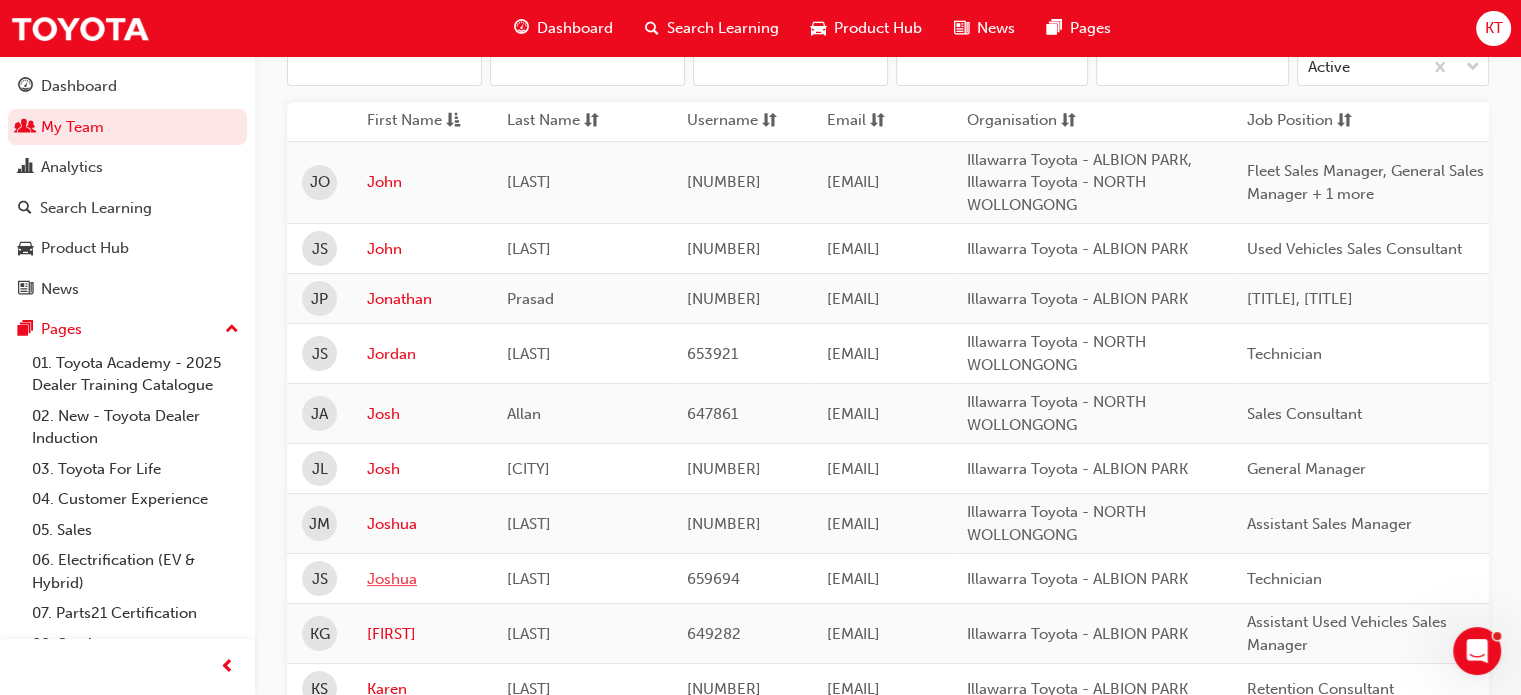 click on "Joshua" at bounding box center (422, 579) 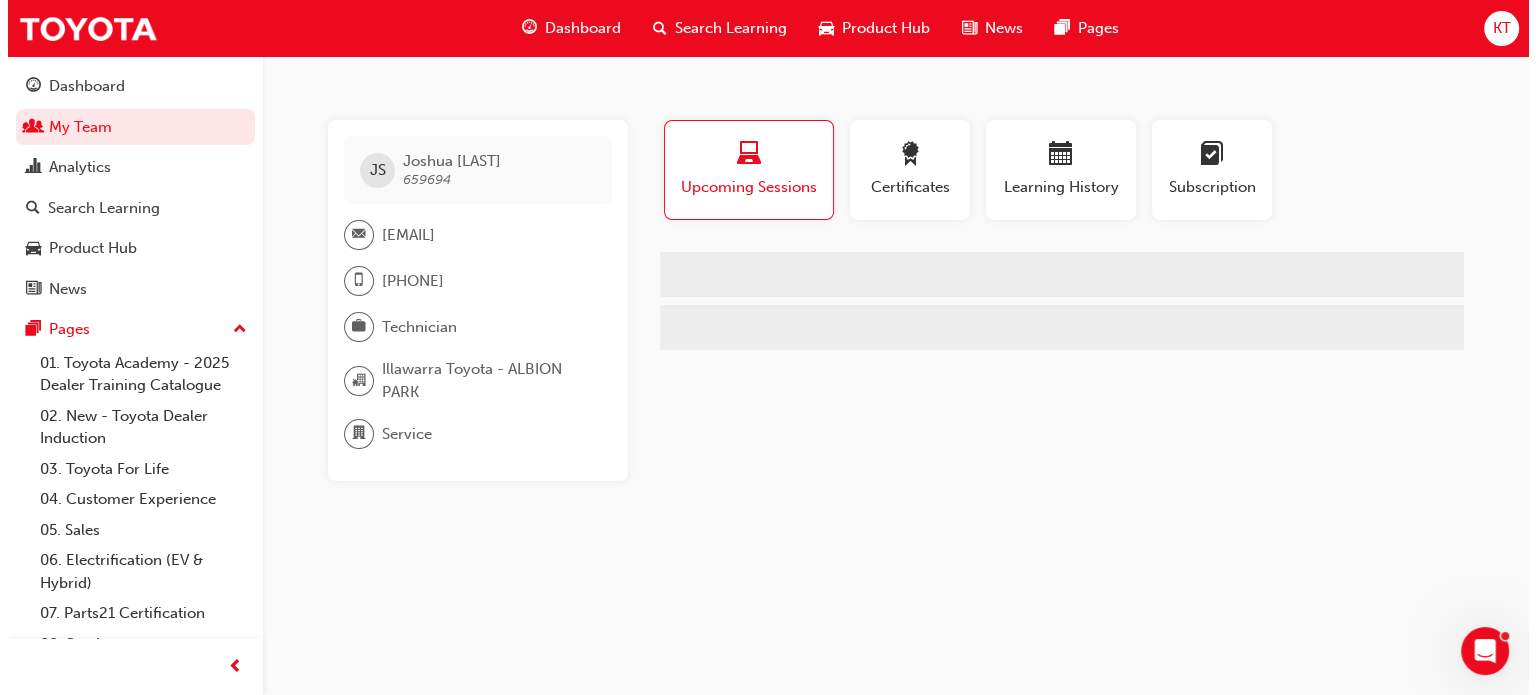 scroll, scrollTop: 0, scrollLeft: 0, axis: both 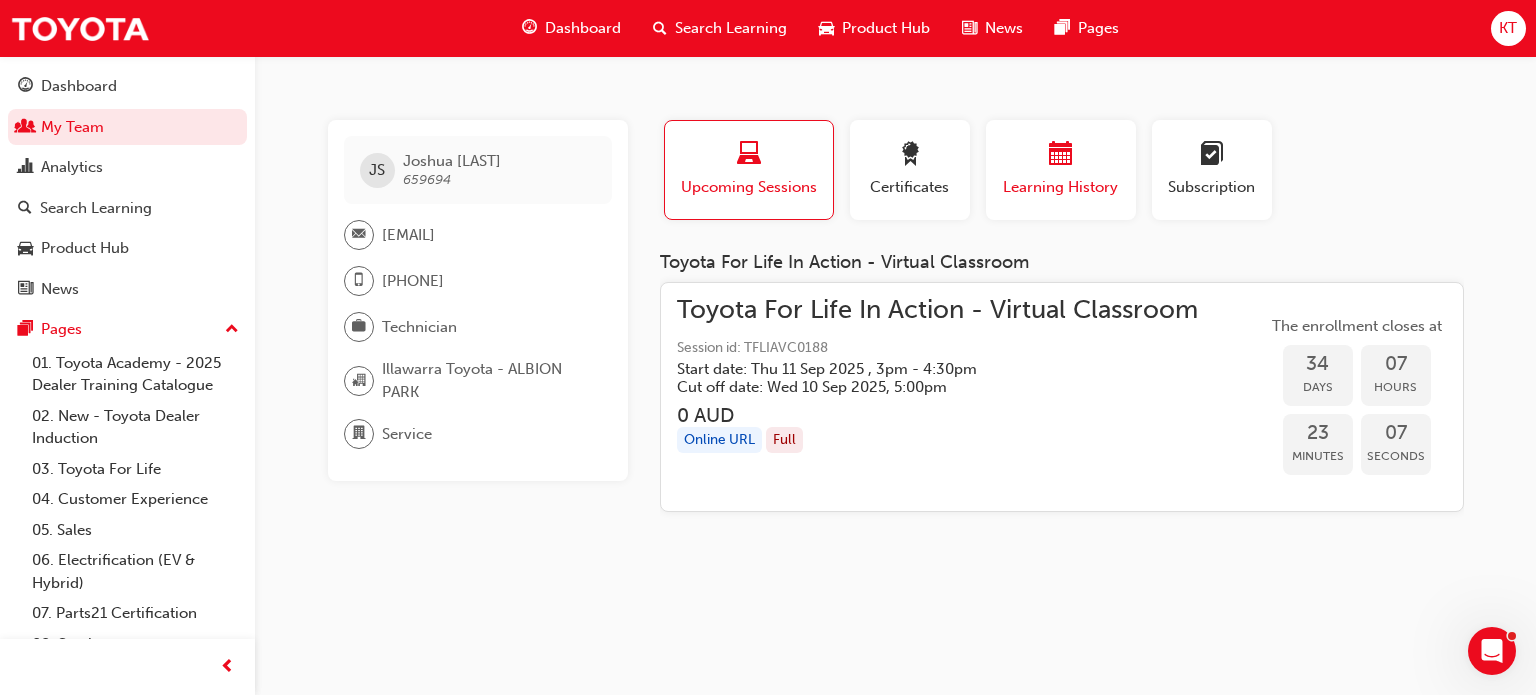 click at bounding box center (1061, 157) 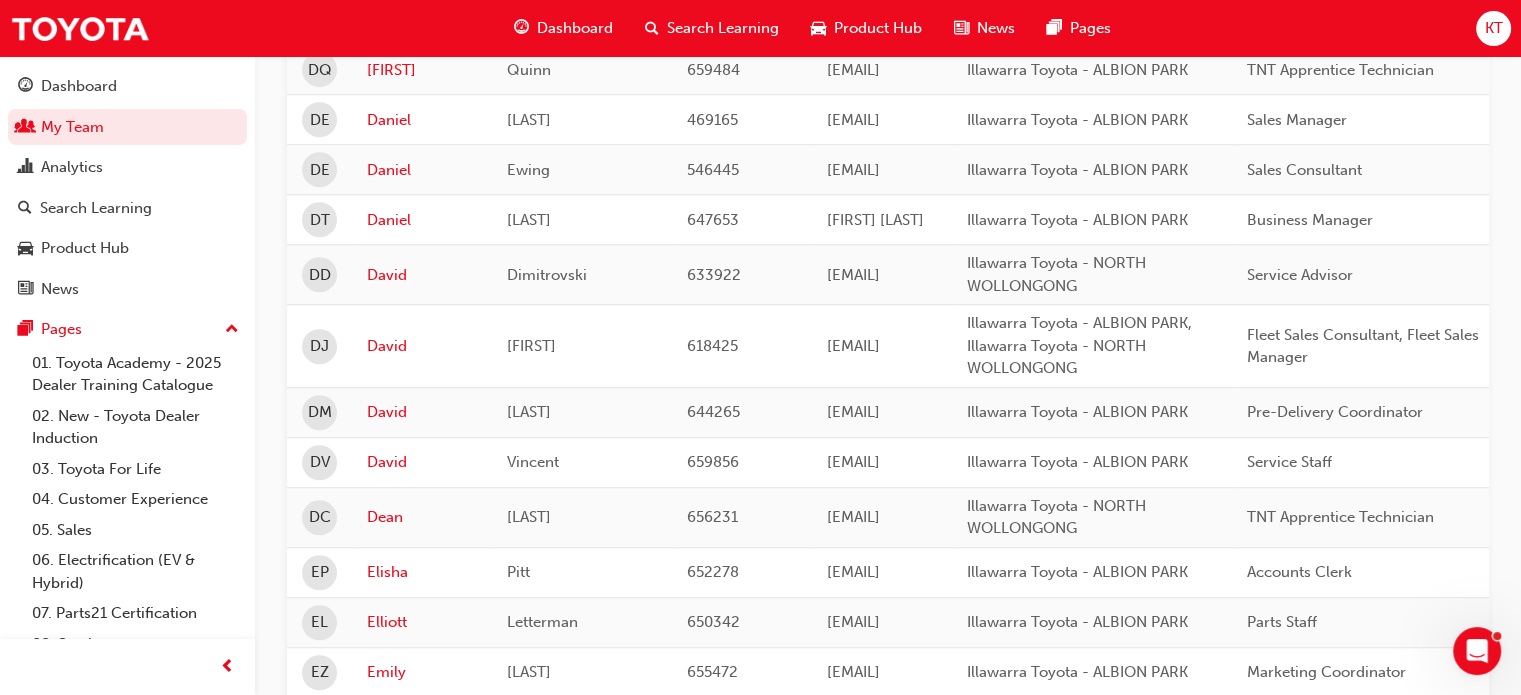 scroll, scrollTop: 1243, scrollLeft: 0, axis: vertical 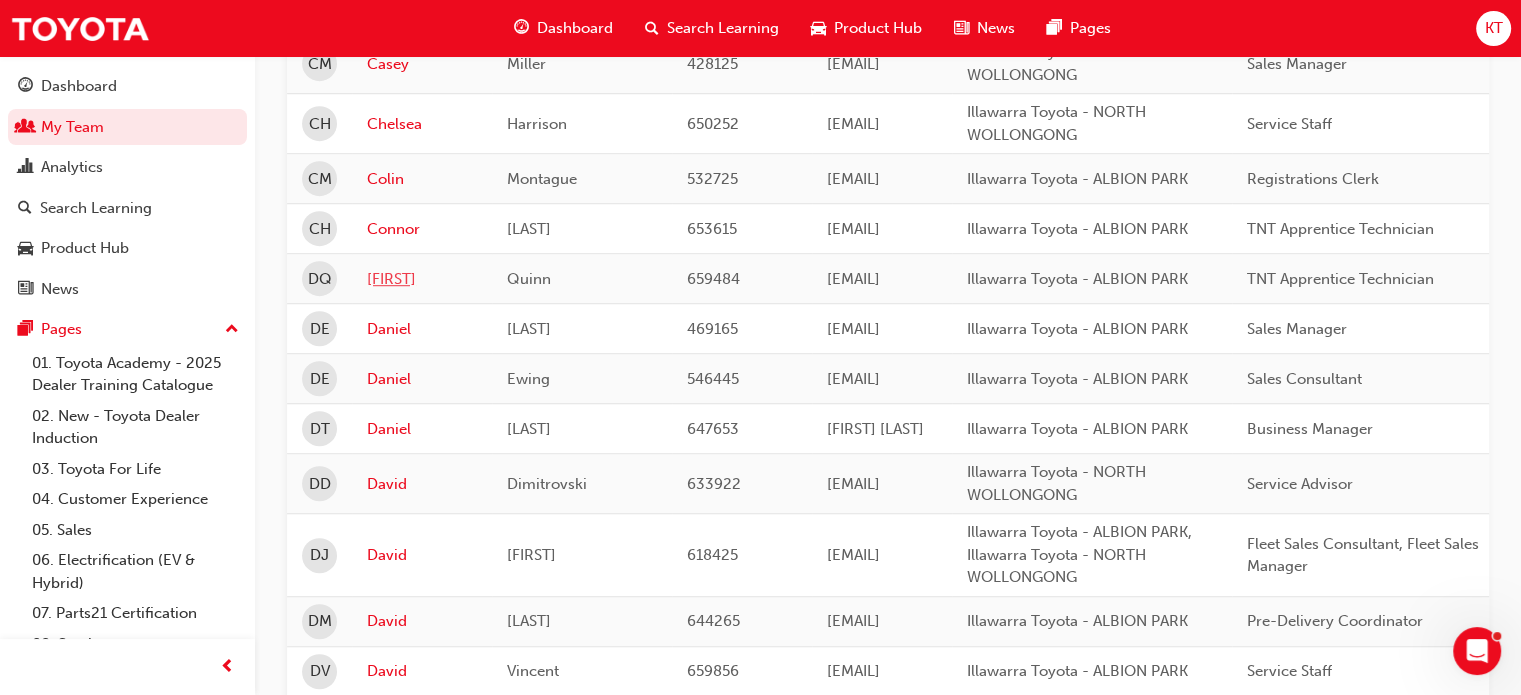 click on "[FIRST]" at bounding box center [422, 279] 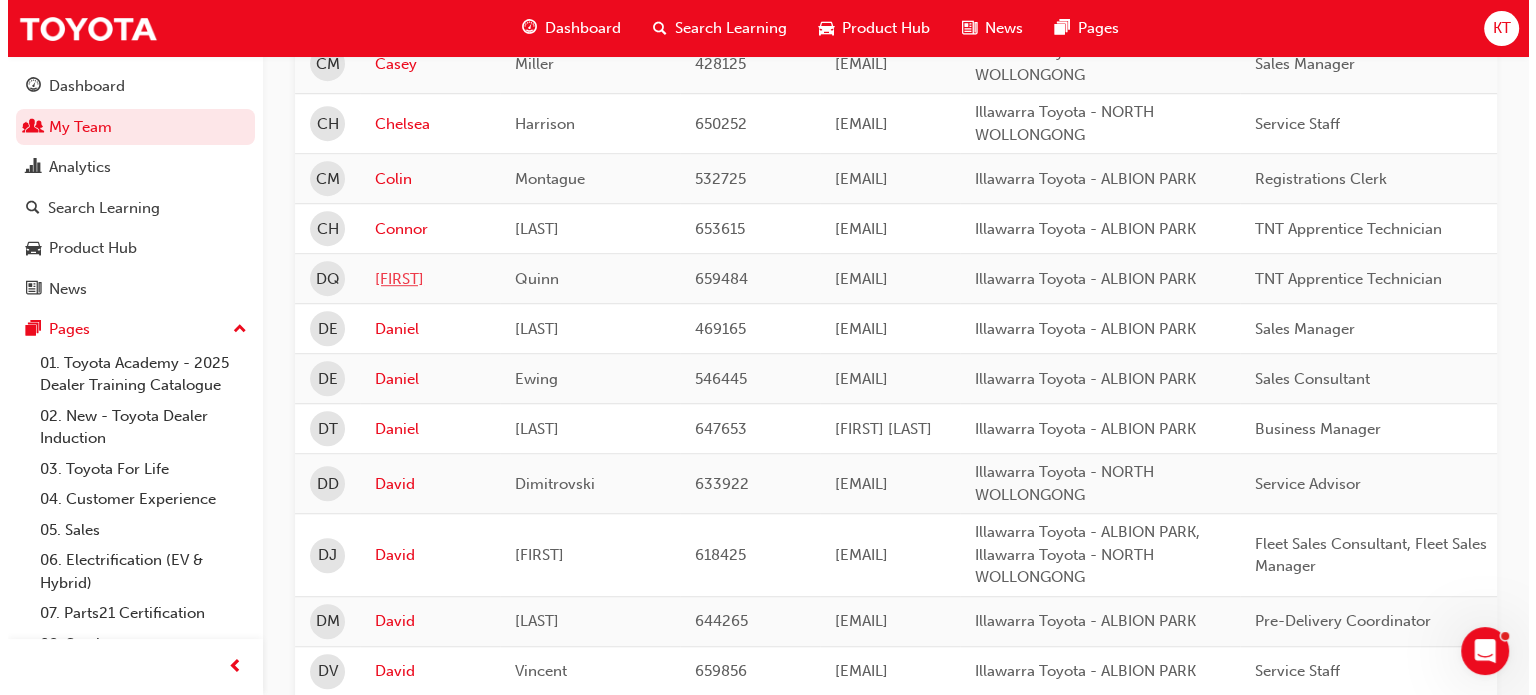 scroll, scrollTop: 0, scrollLeft: 0, axis: both 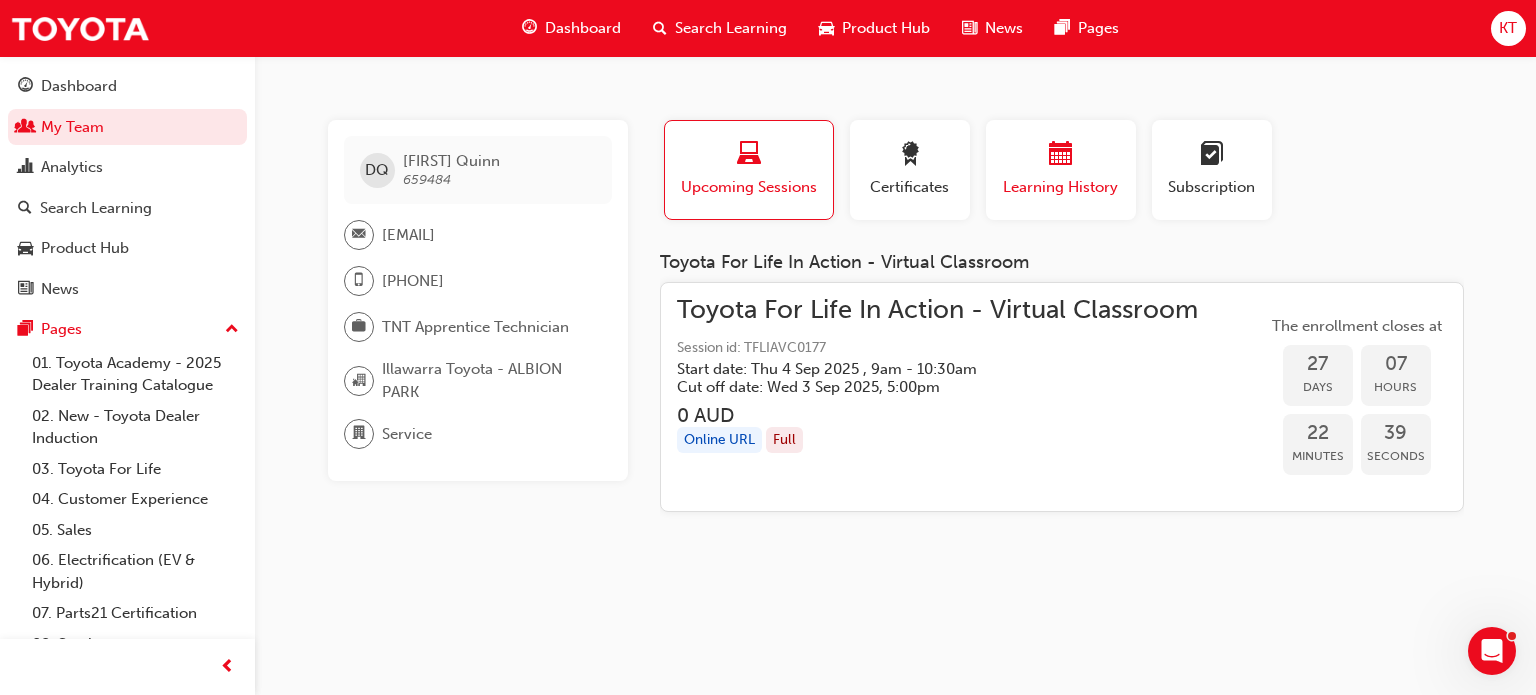 click on "Learning History" at bounding box center (1061, 187) 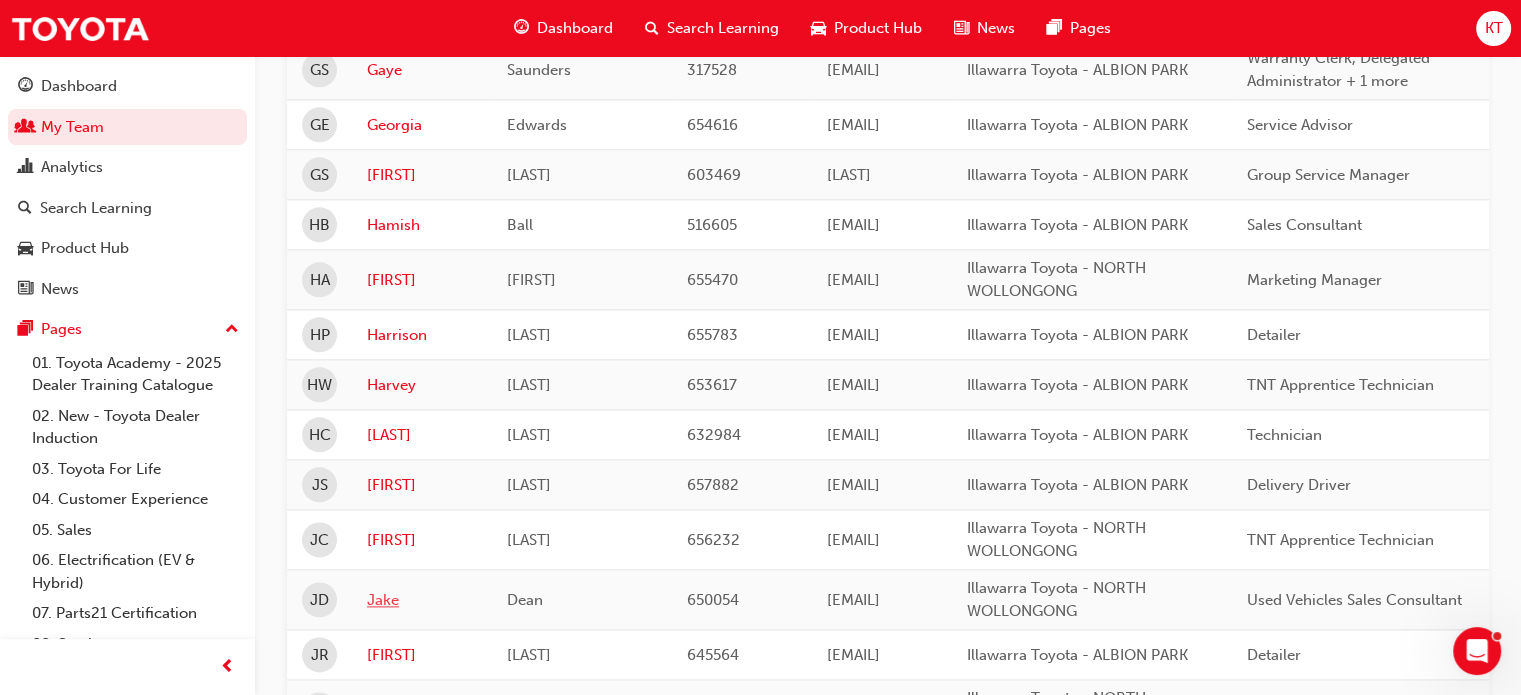scroll, scrollTop: 2746, scrollLeft: 0, axis: vertical 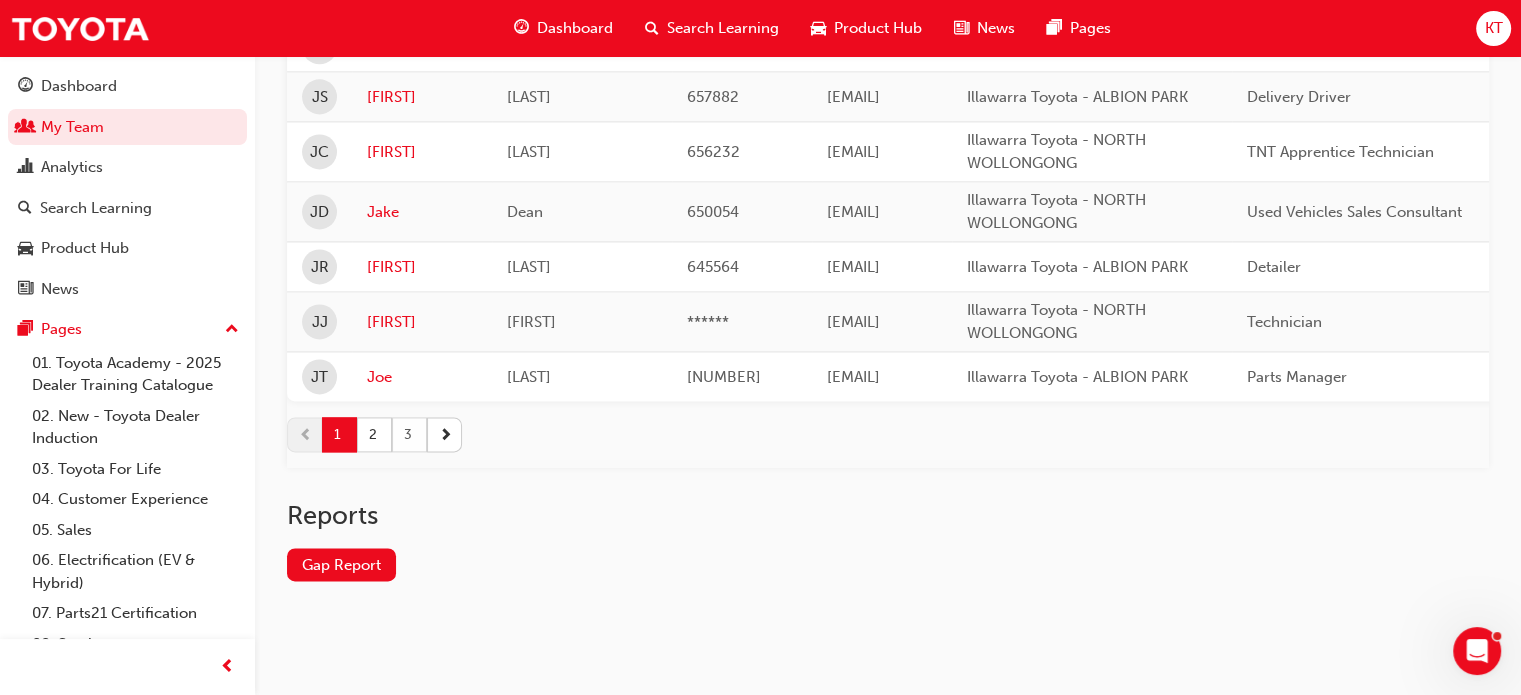 click on "3" at bounding box center [409, 434] 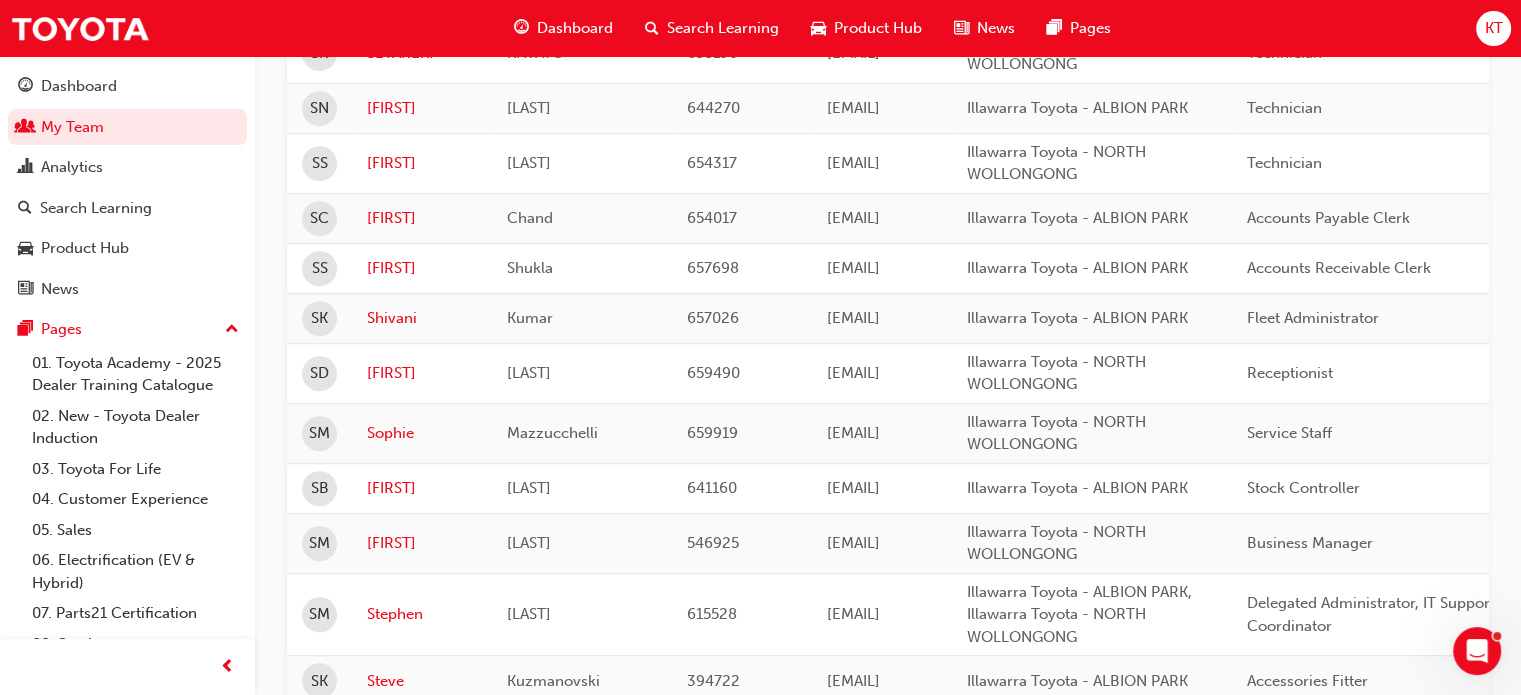 scroll, scrollTop: 1343, scrollLeft: 0, axis: vertical 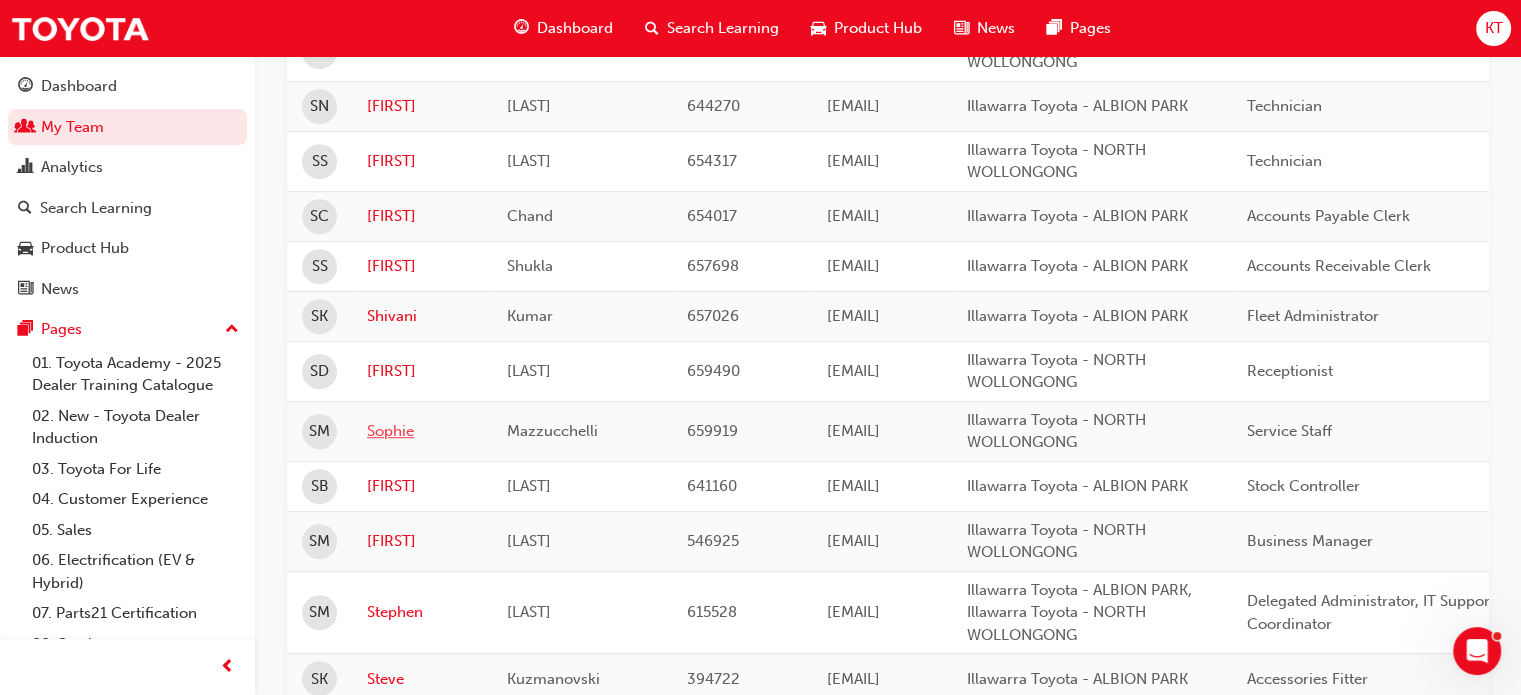 click on "Sophie" at bounding box center [422, 431] 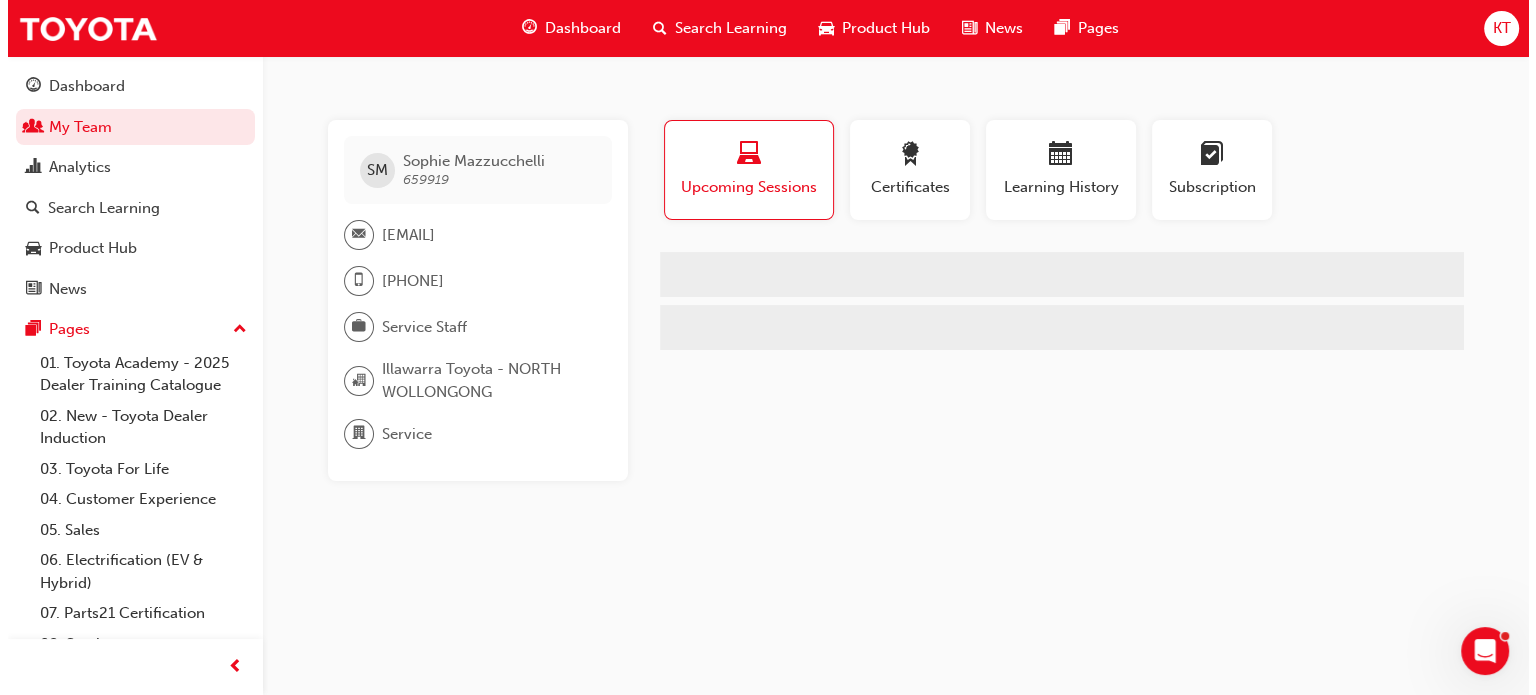 scroll, scrollTop: 0, scrollLeft: 0, axis: both 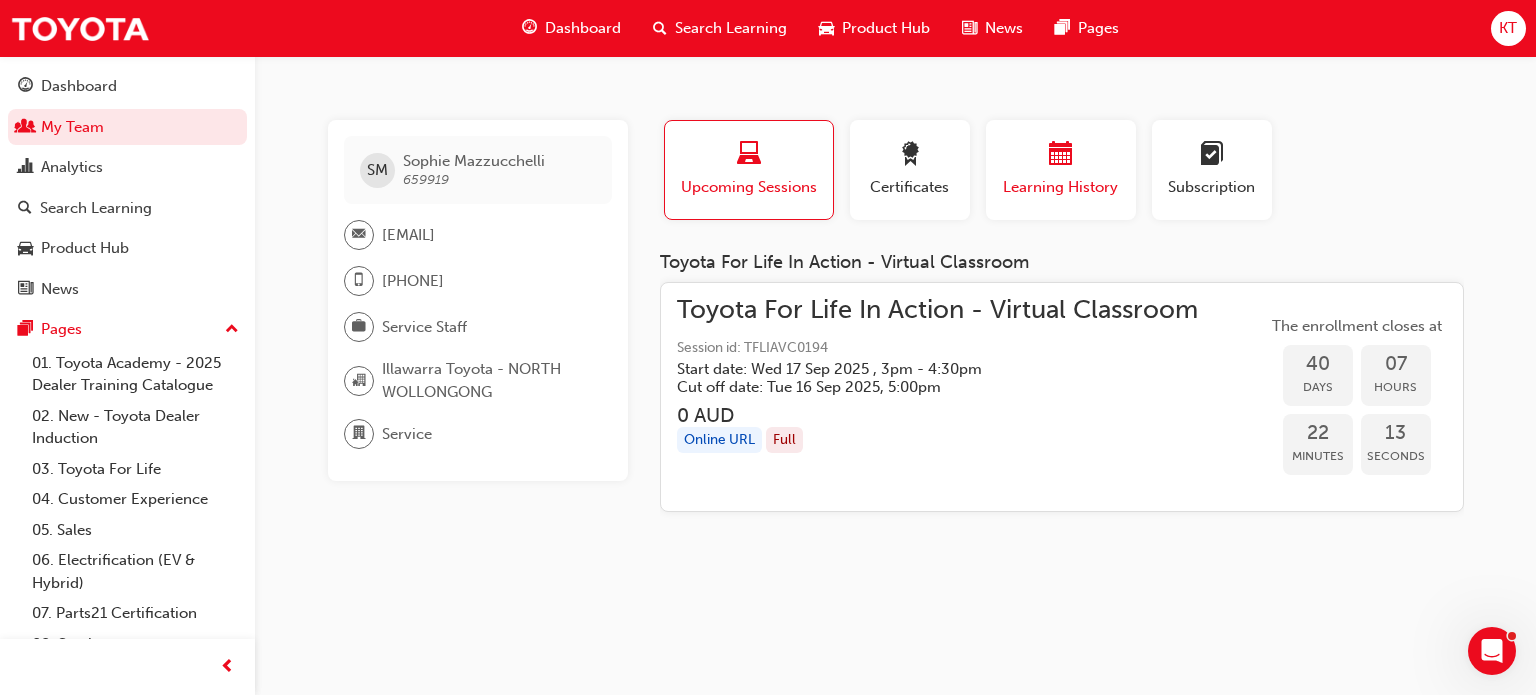 click on "Learning History" at bounding box center (1061, 187) 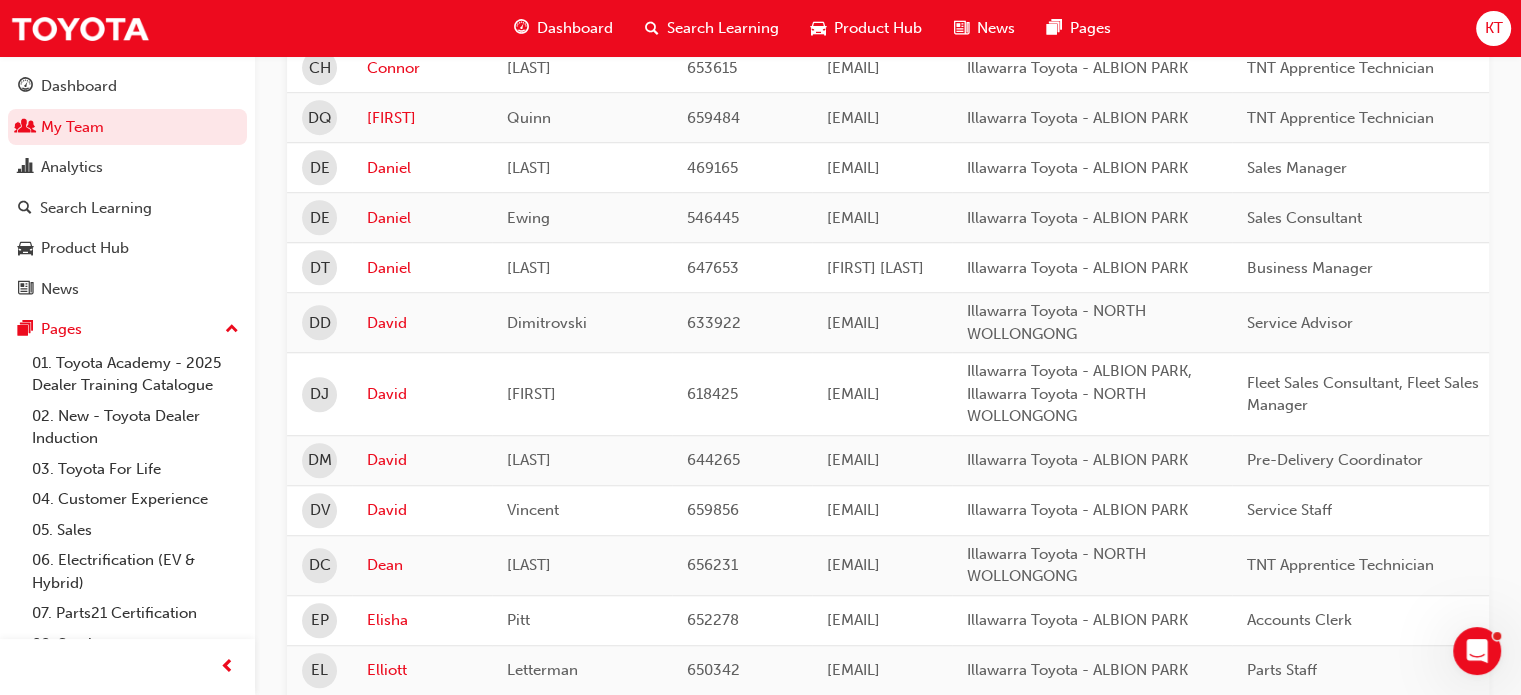 scroll, scrollTop: 1043, scrollLeft: 0, axis: vertical 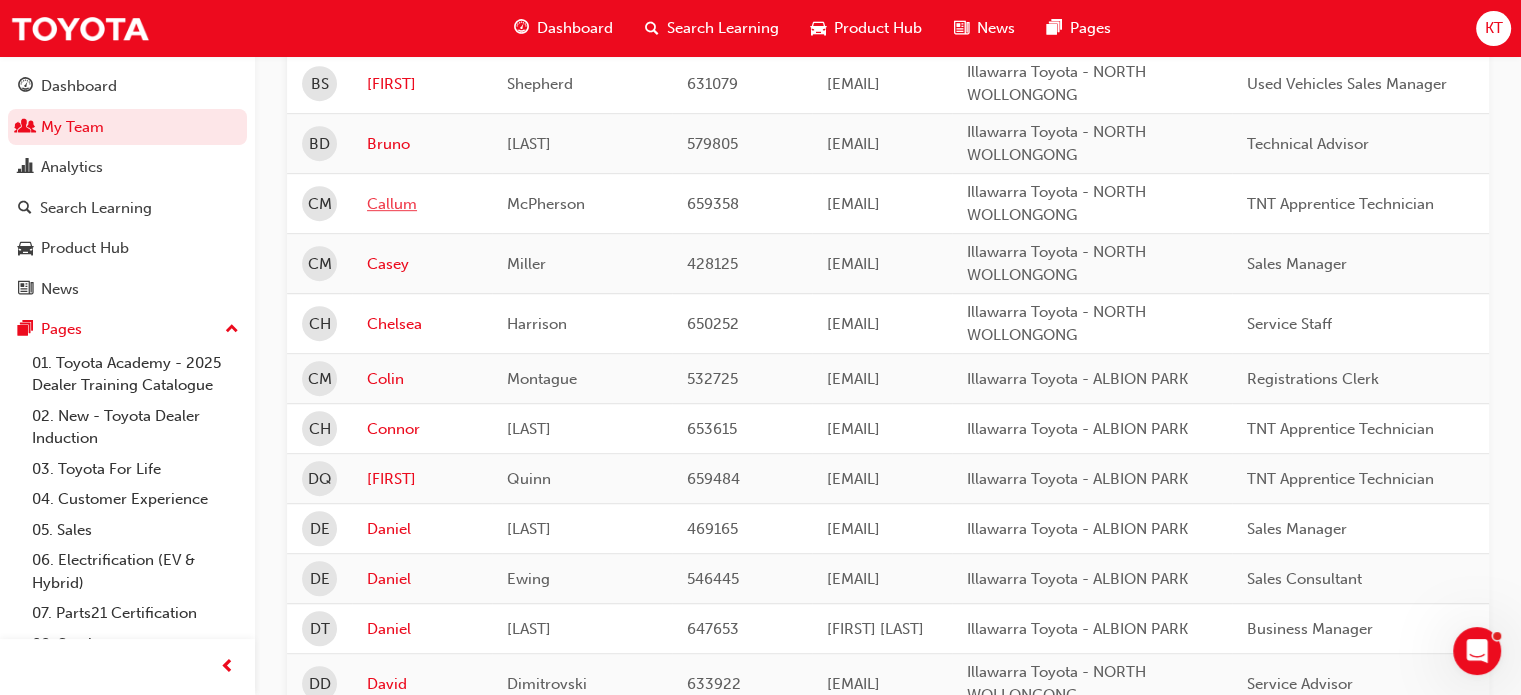 click on "Callum" at bounding box center (422, 204) 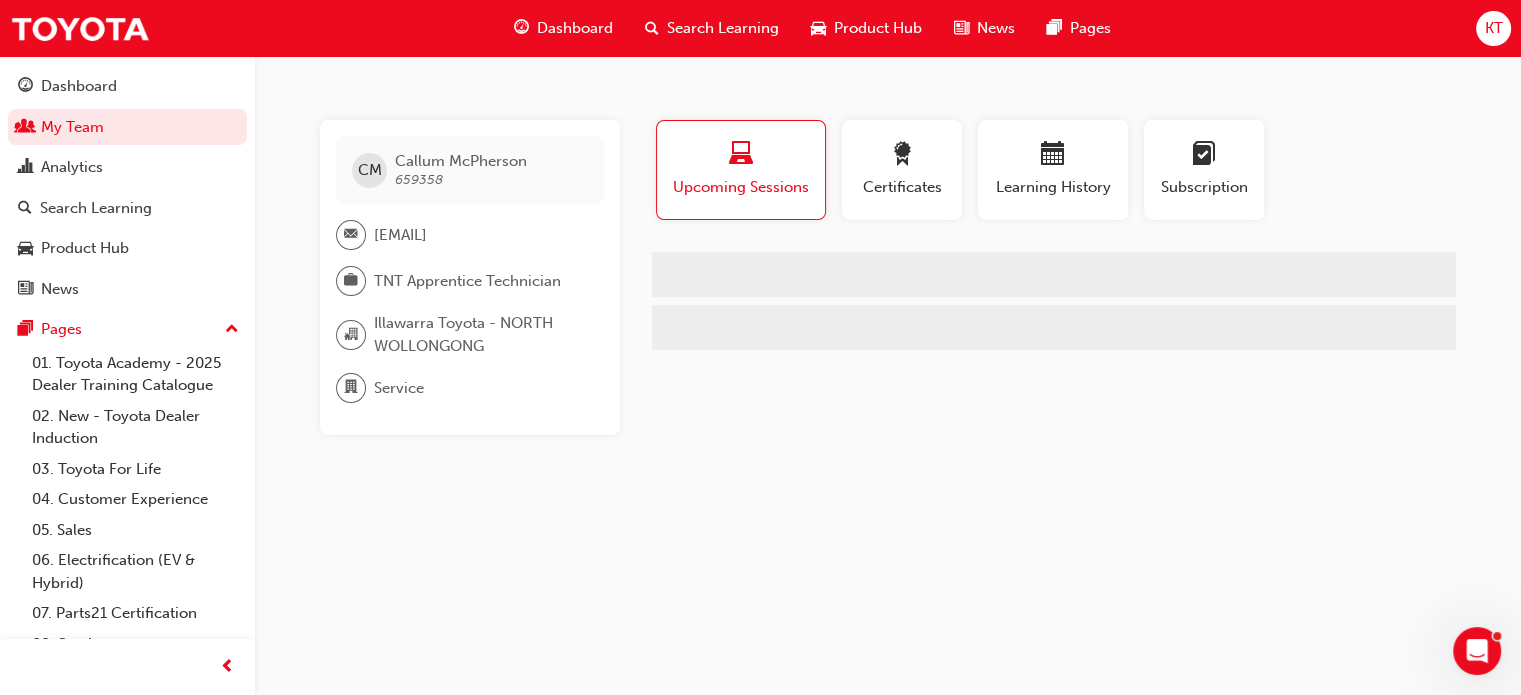 scroll, scrollTop: 0, scrollLeft: 0, axis: both 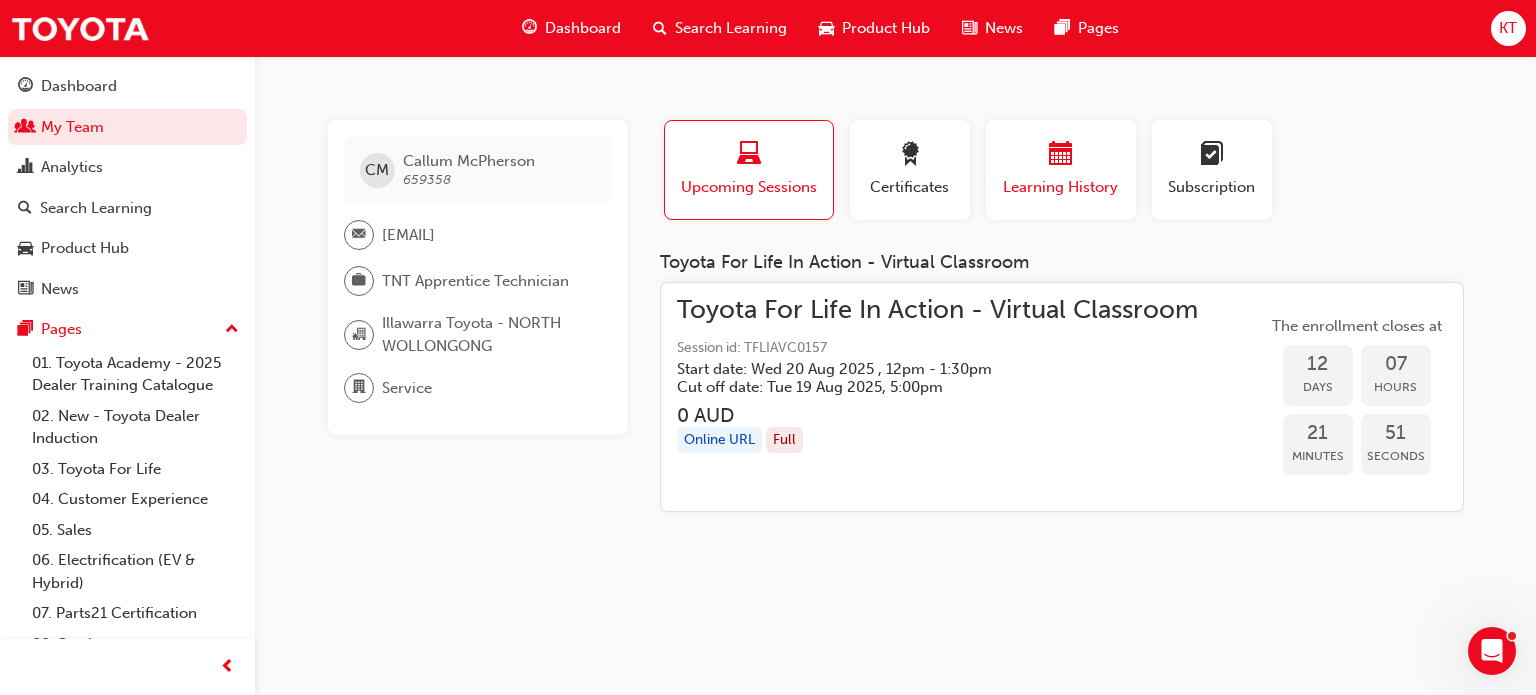 click on "Learning History" at bounding box center [1061, 187] 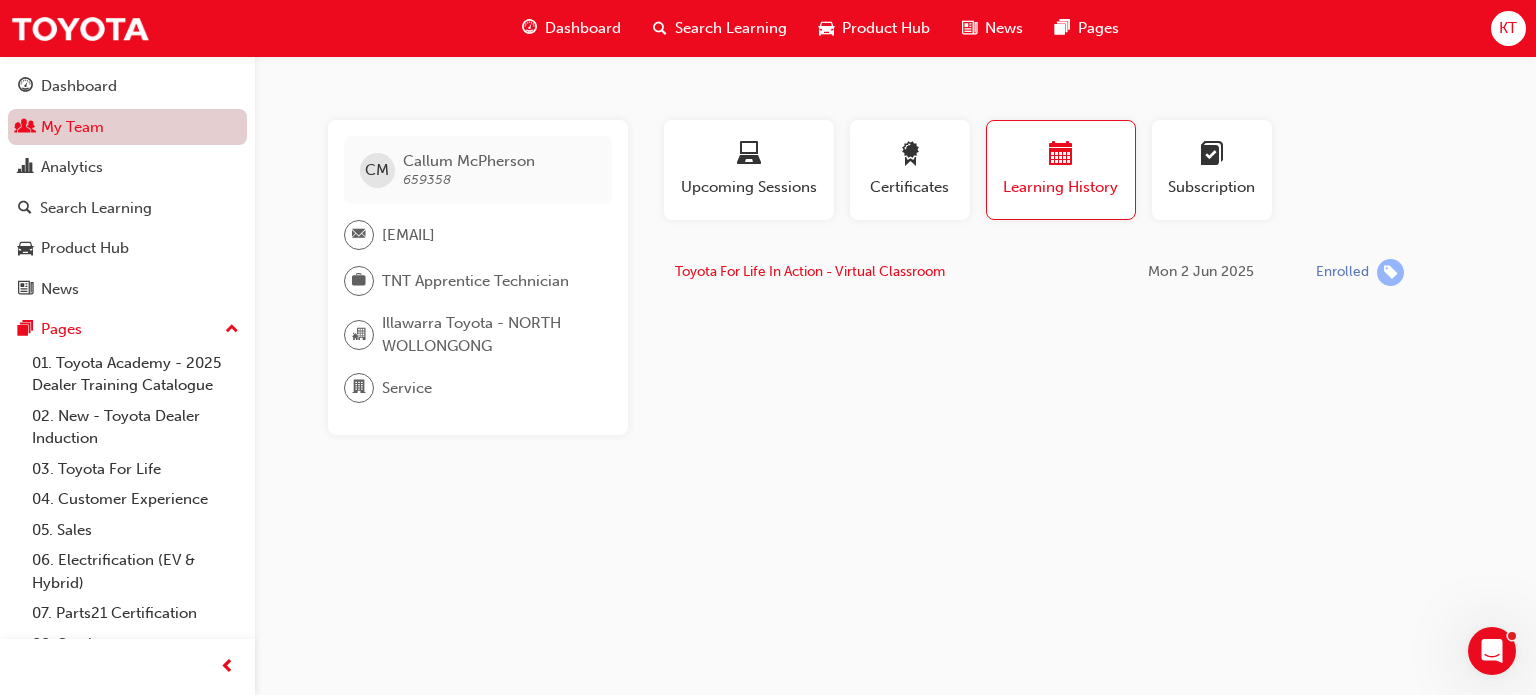 click on "My Team" at bounding box center (127, 127) 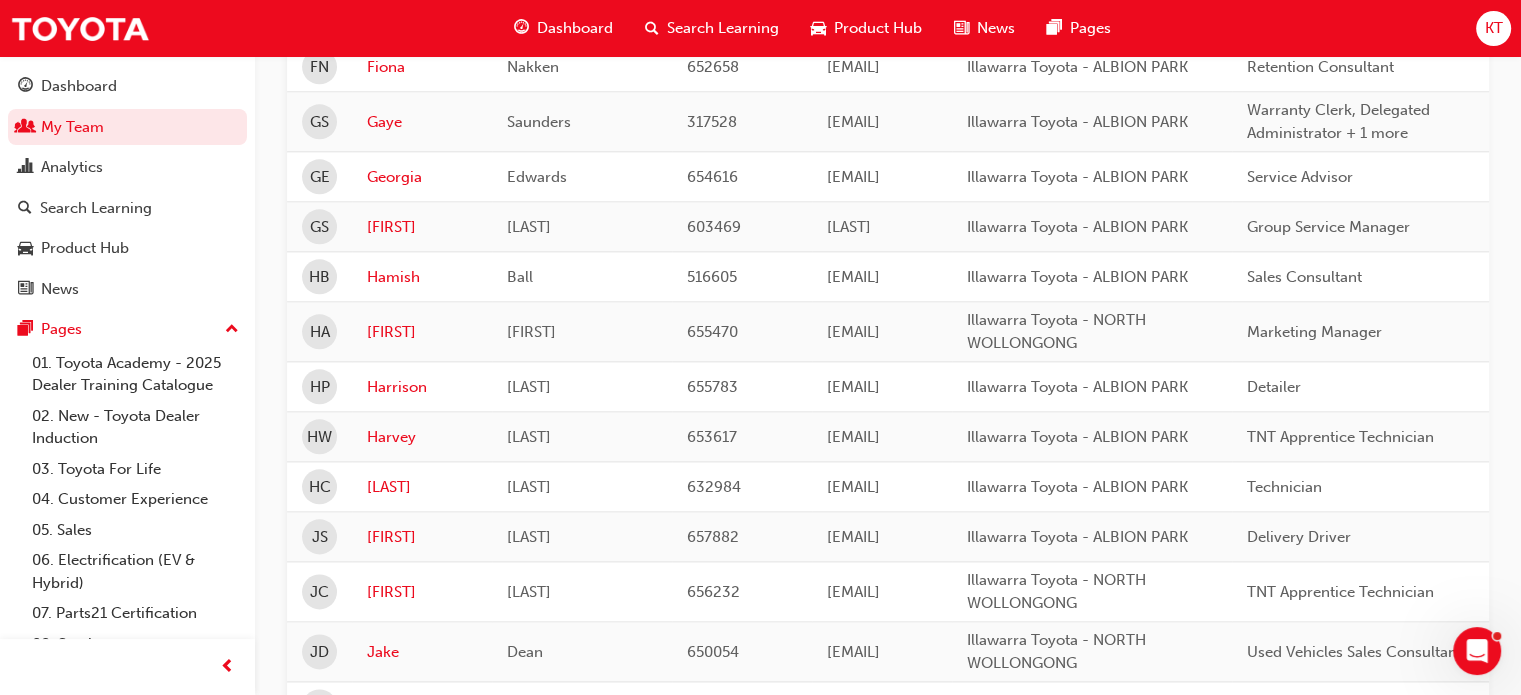 scroll, scrollTop: 2746, scrollLeft: 0, axis: vertical 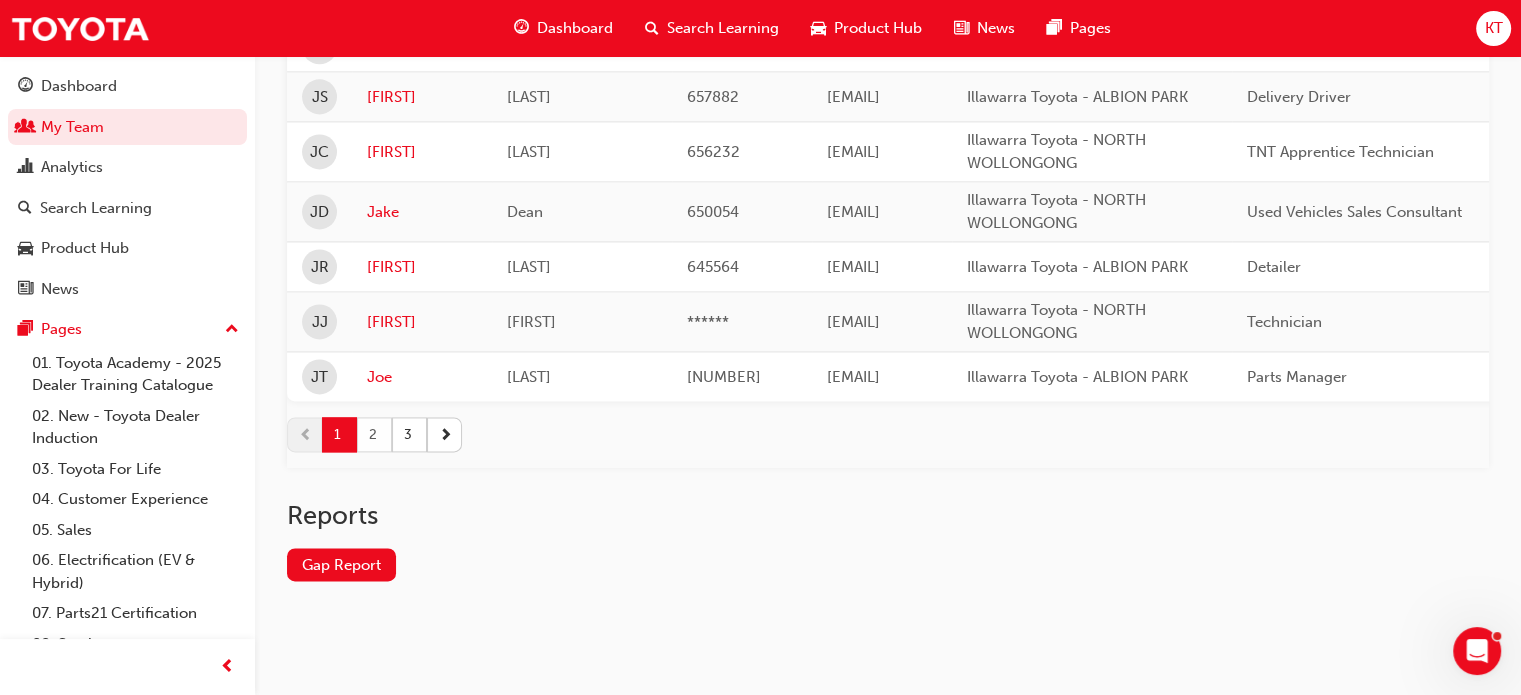 click on "2" at bounding box center [374, 434] 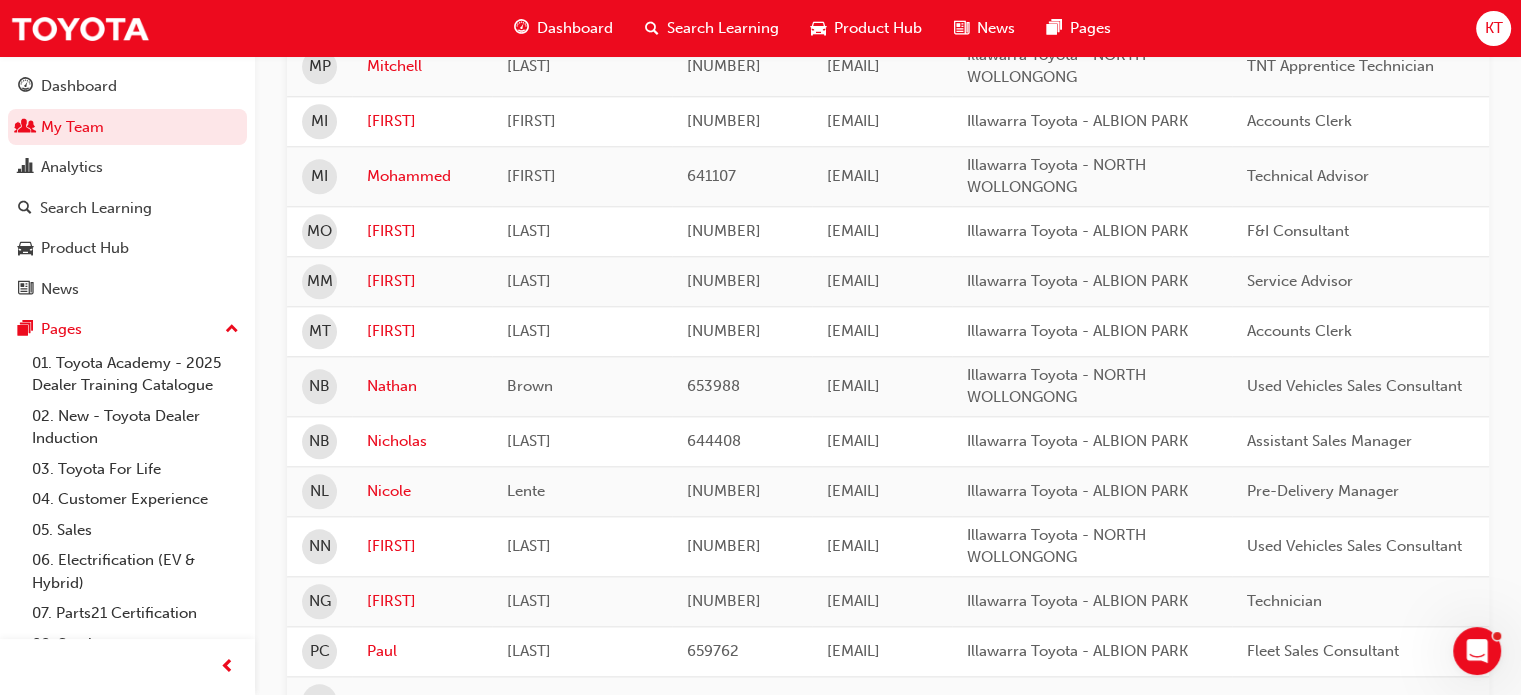 scroll, scrollTop: 2003, scrollLeft: 0, axis: vertical 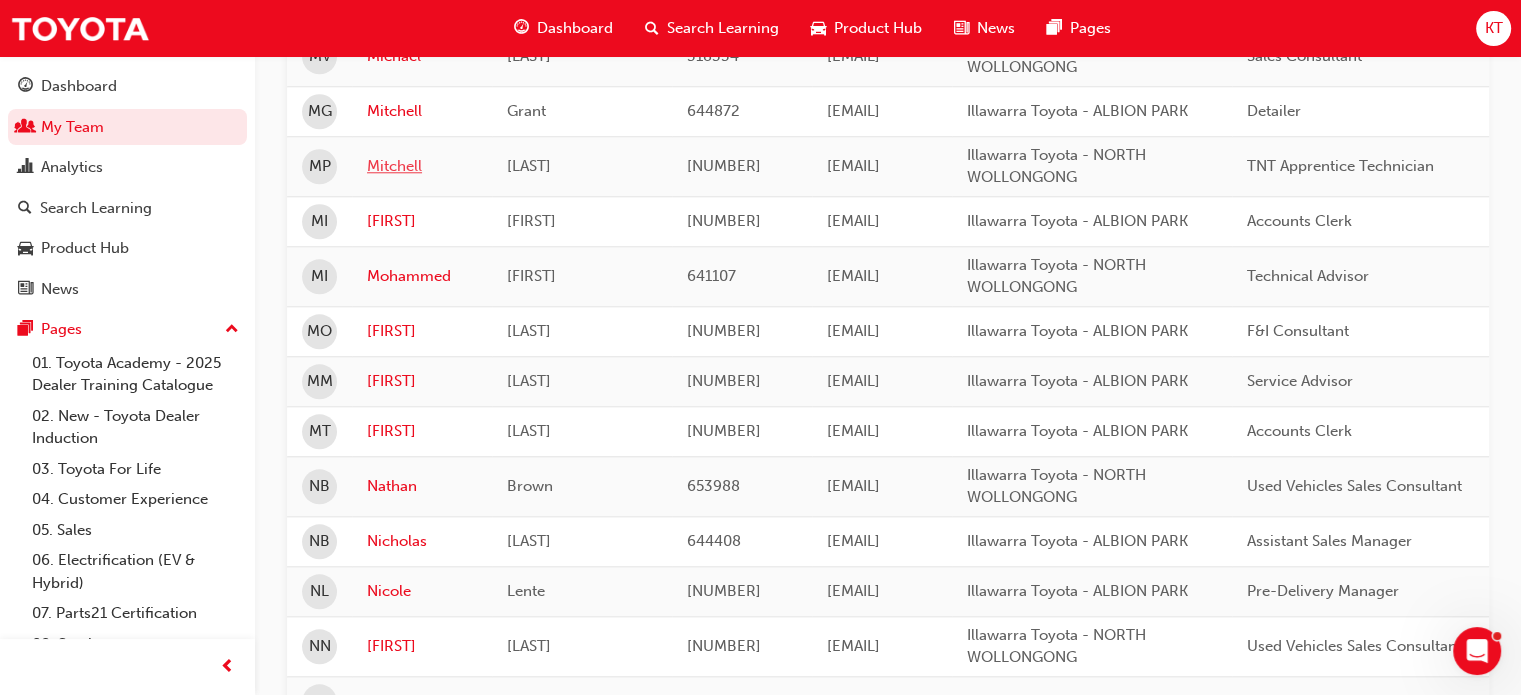 click on "Mitchell" at bounding box center [422, 166] 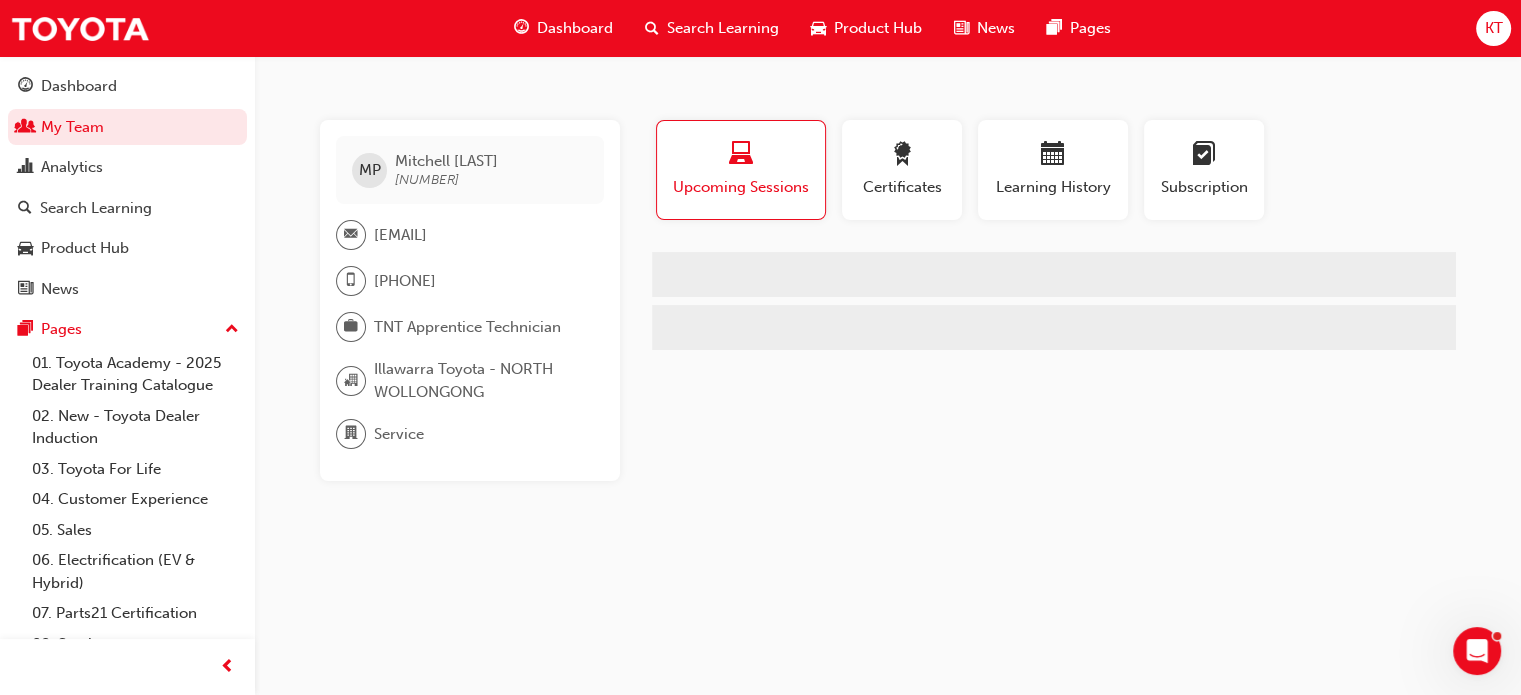 scroll, scrollTop: 0, scrollLeft: 0, axis: both 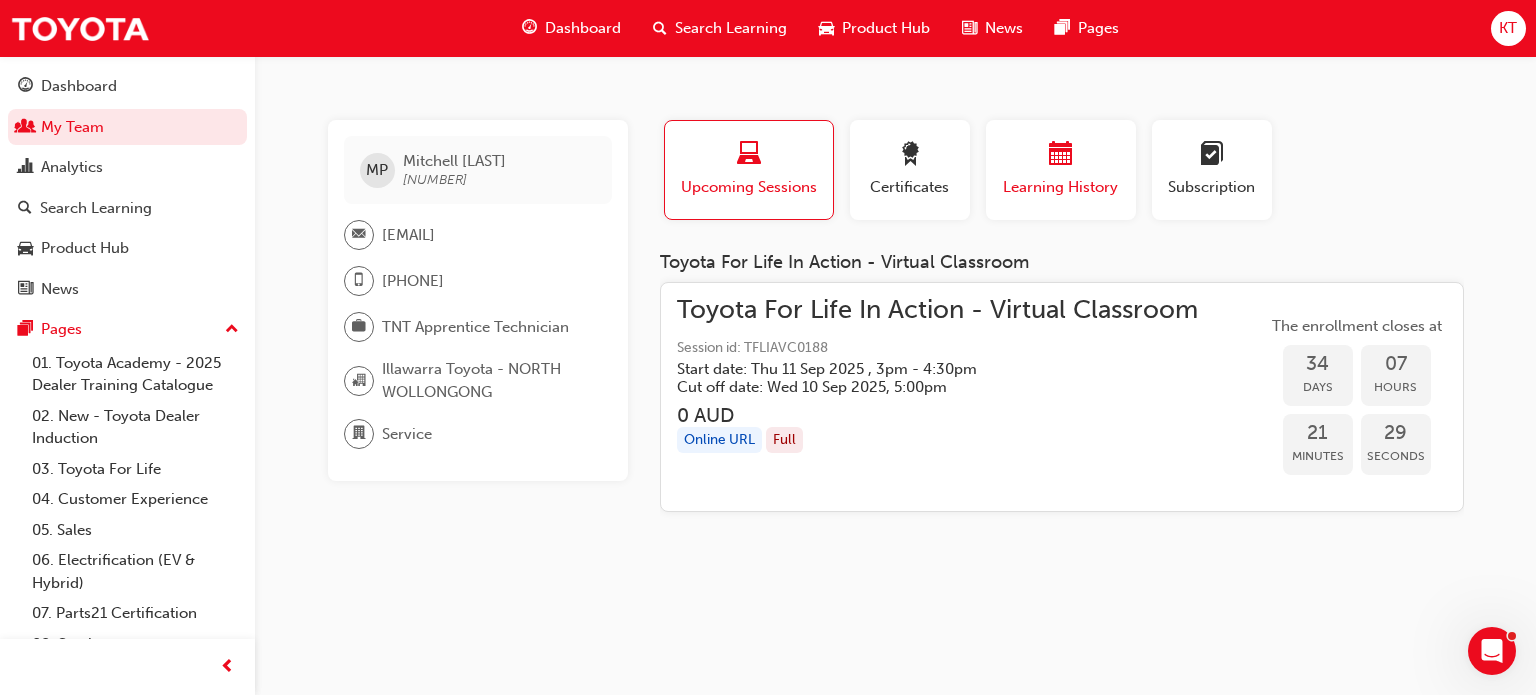 click at bounding box center (1061, 157) 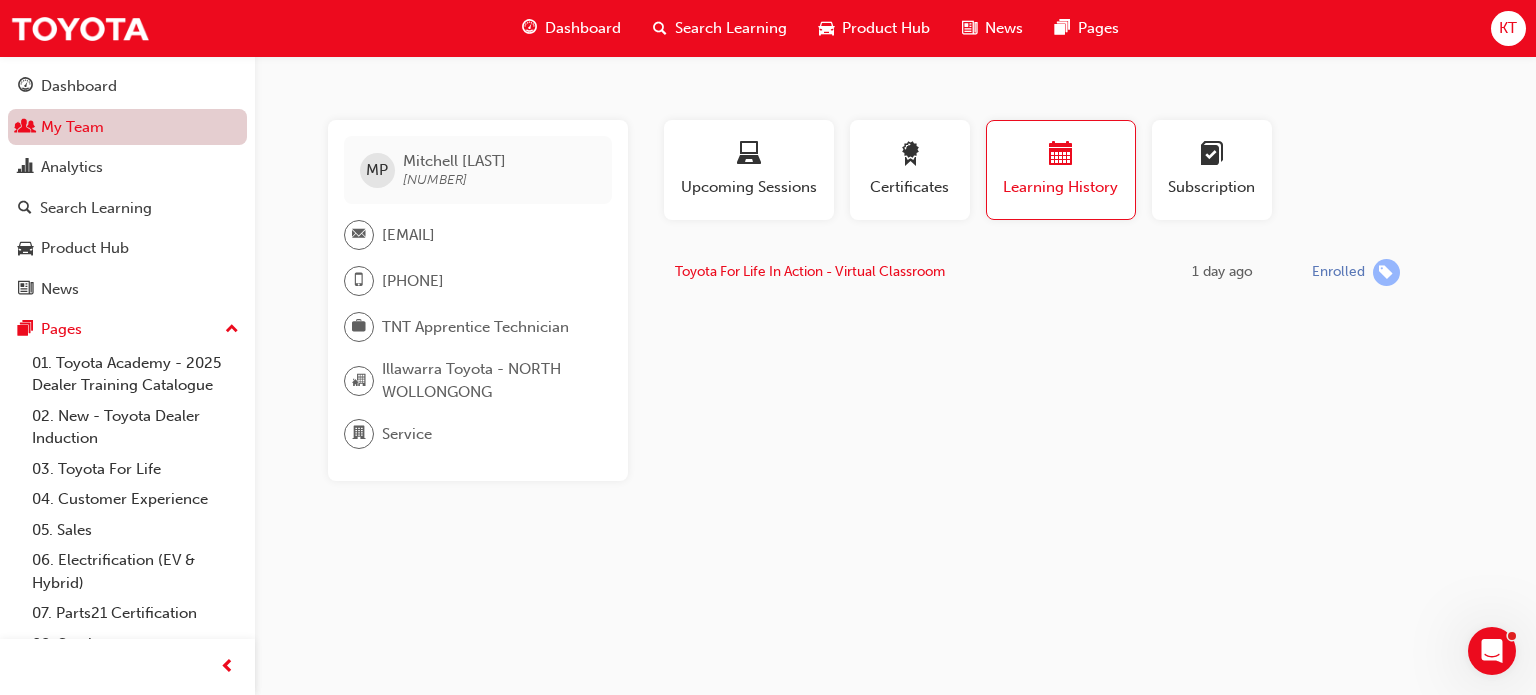 click on "My Team" at bounding box center [127, 127] 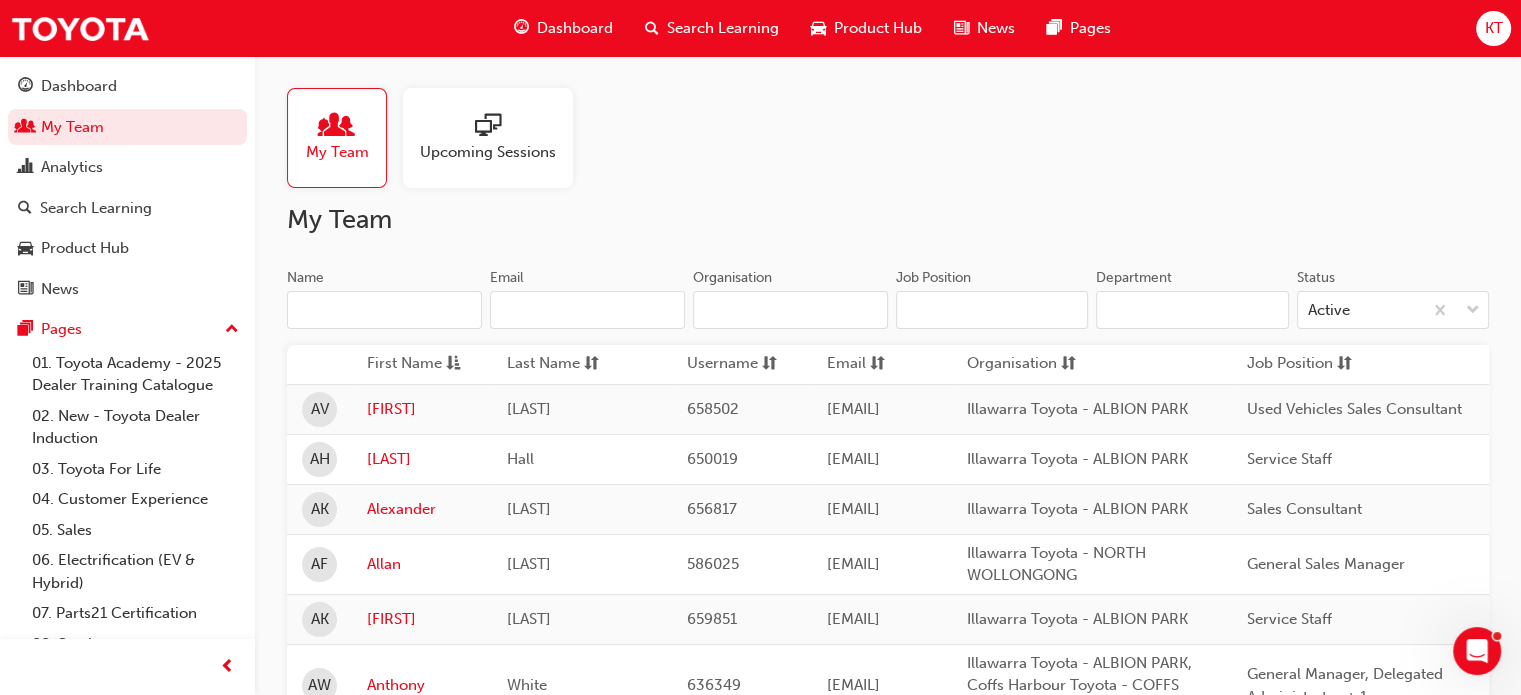 scroll, scrollTop: 100, scrollLeft: 0, axis: vertical 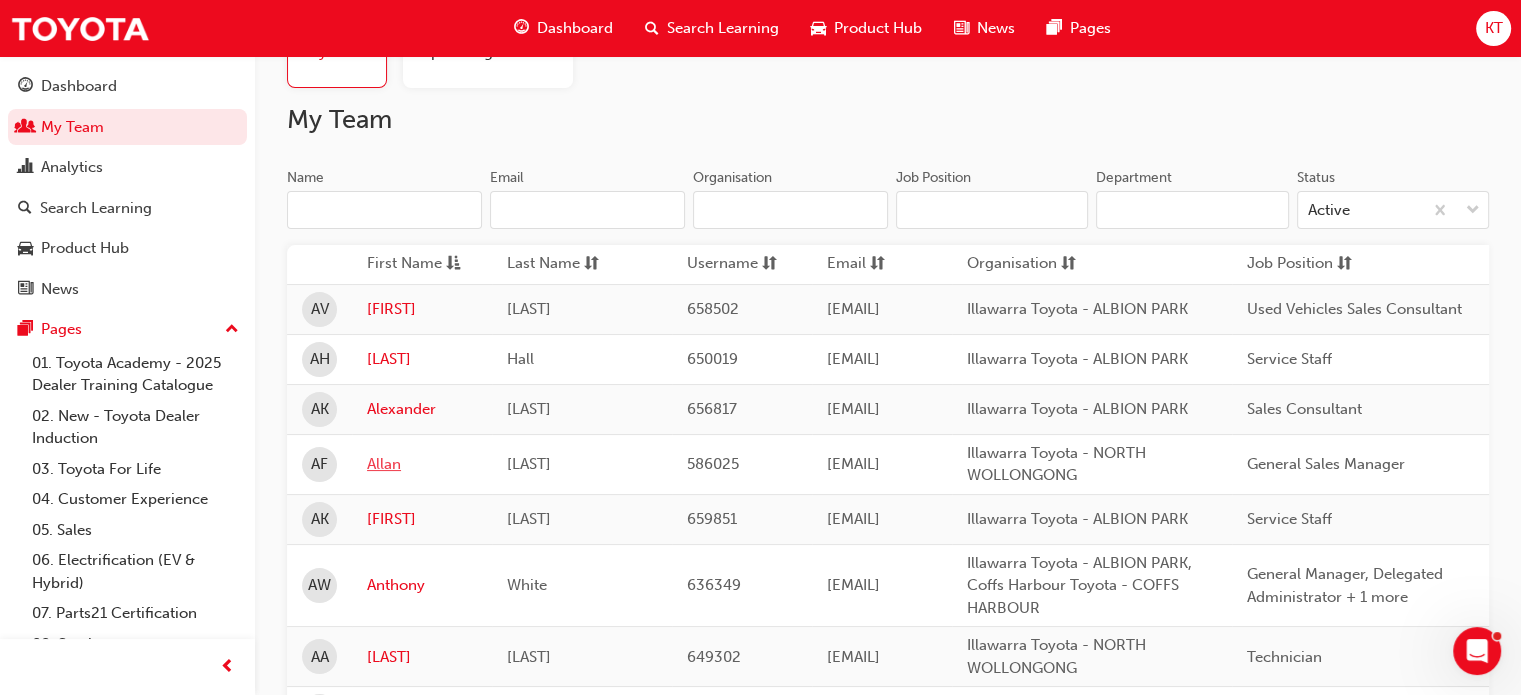 click on "Allan" at bounding box center [422, 464] 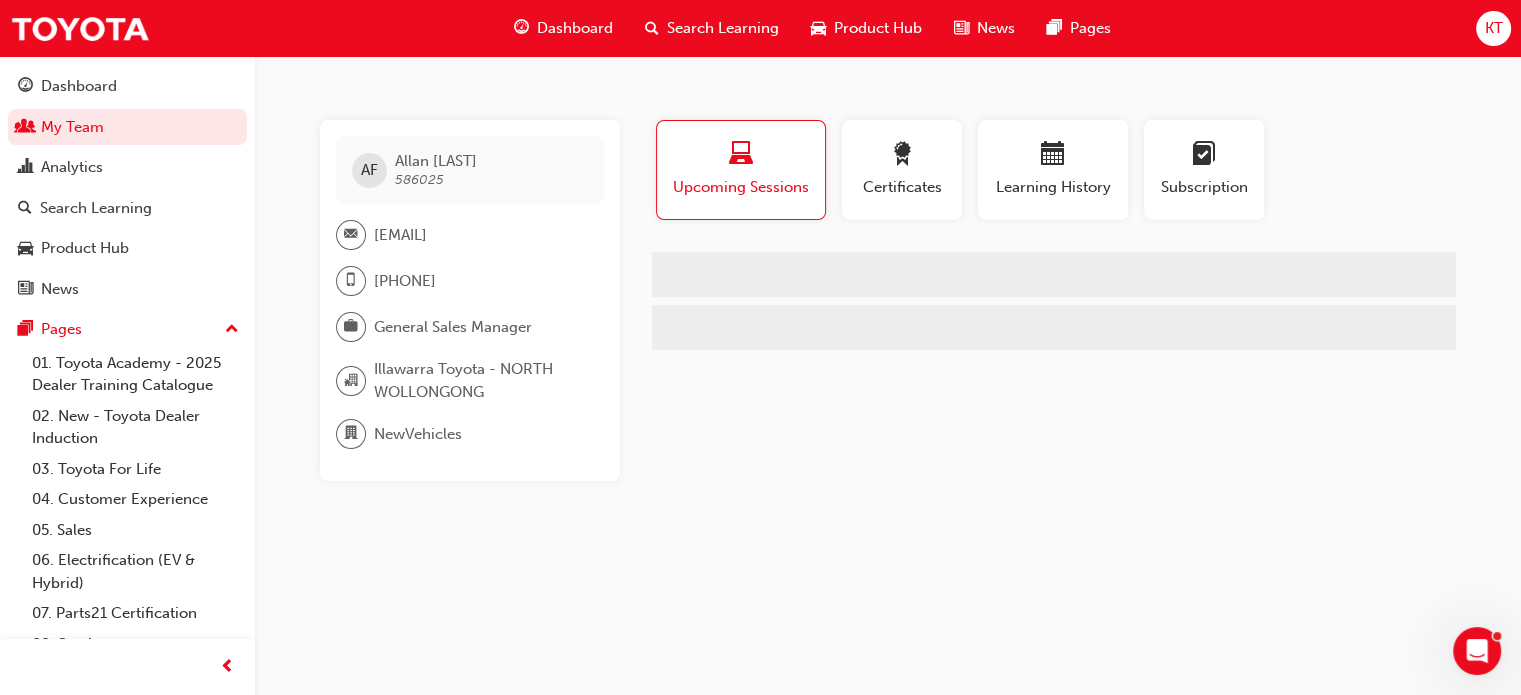 scroll, scrollTop: 0, scrollLeft: 0, axis: both 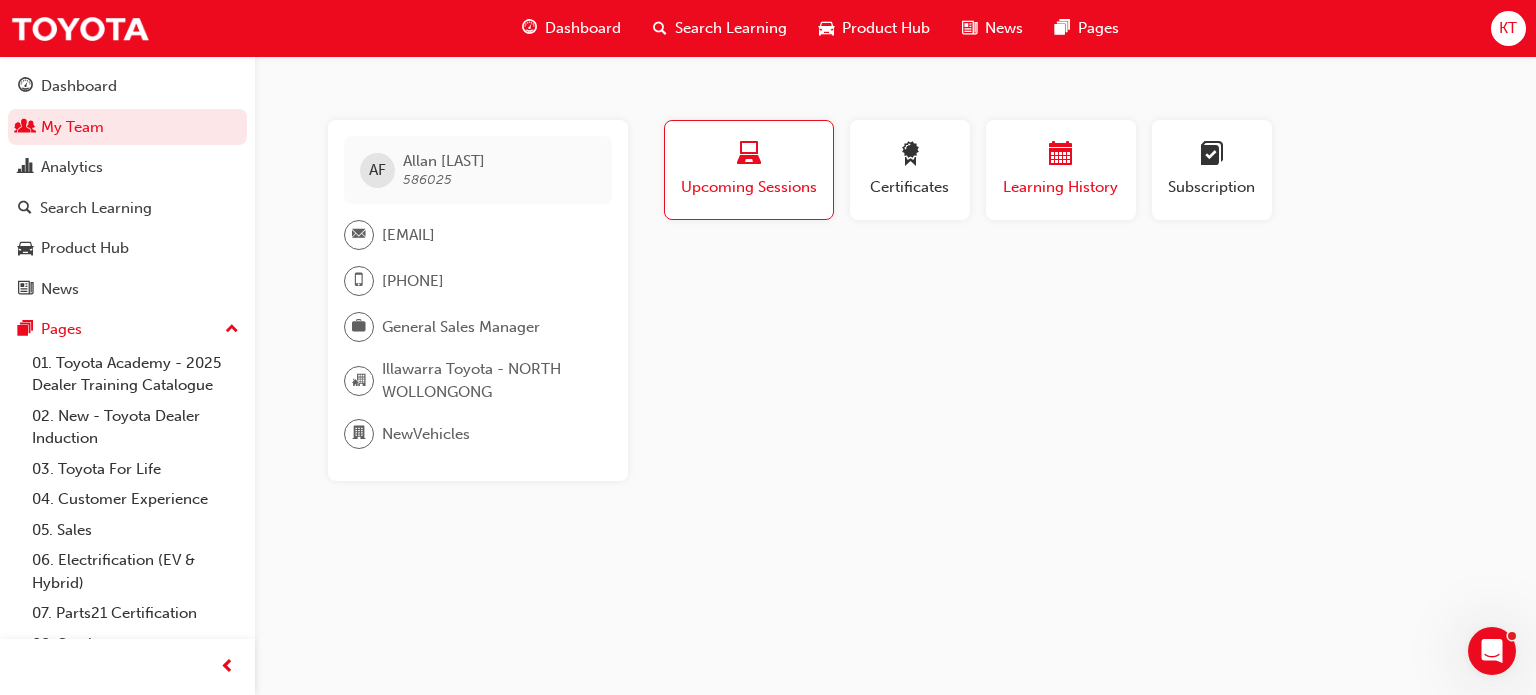 click on "Learning History" at bounding box center [1061, 187] 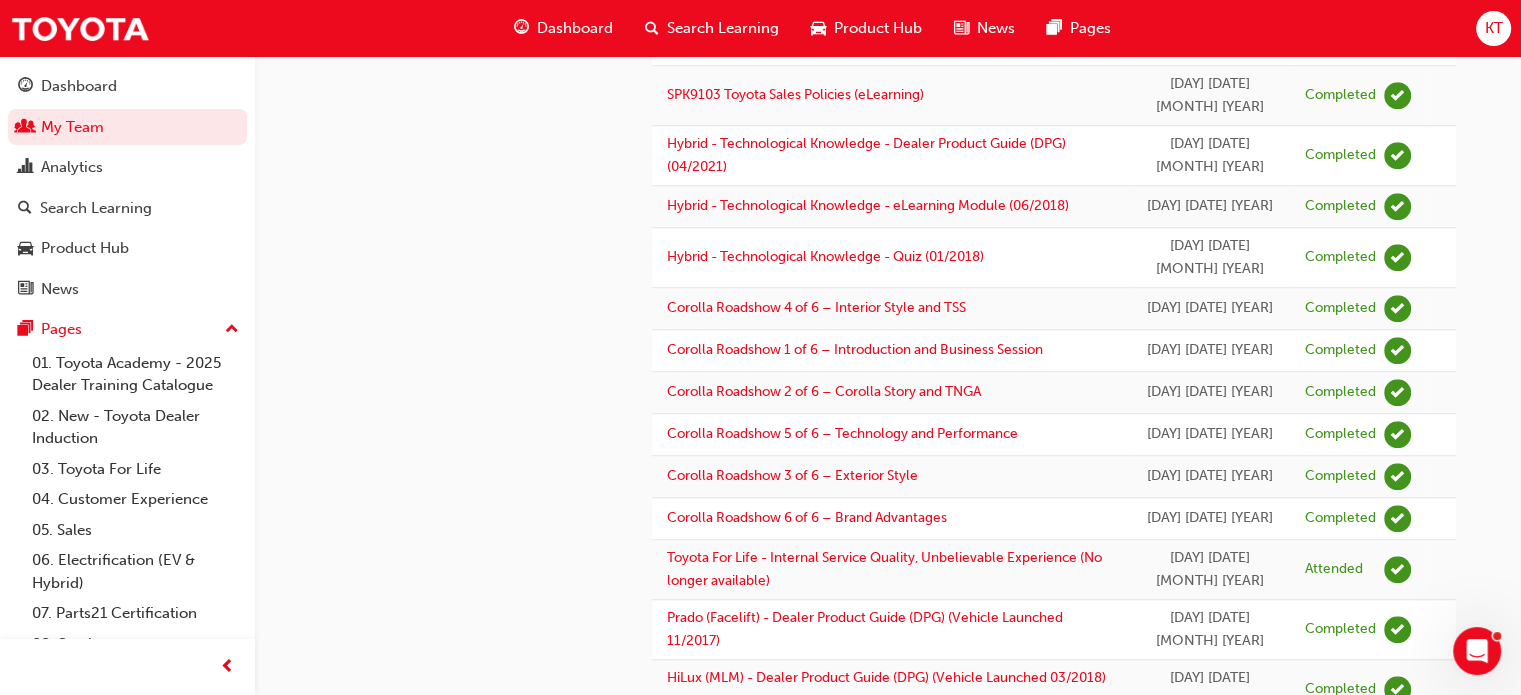 scroll, scrollTop: 1600, scrollLeft: 0, axis: vertical 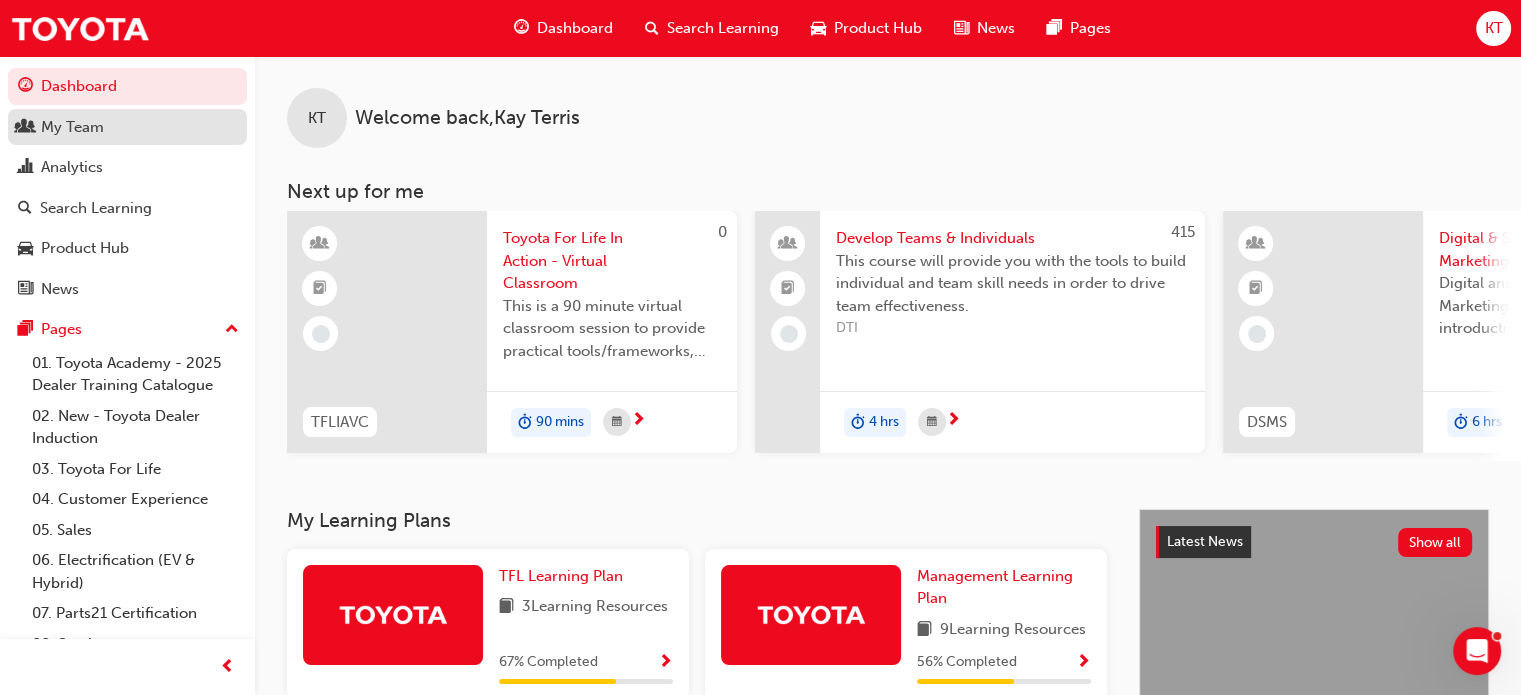 click on "My Team" at bounding box center [72, 127] 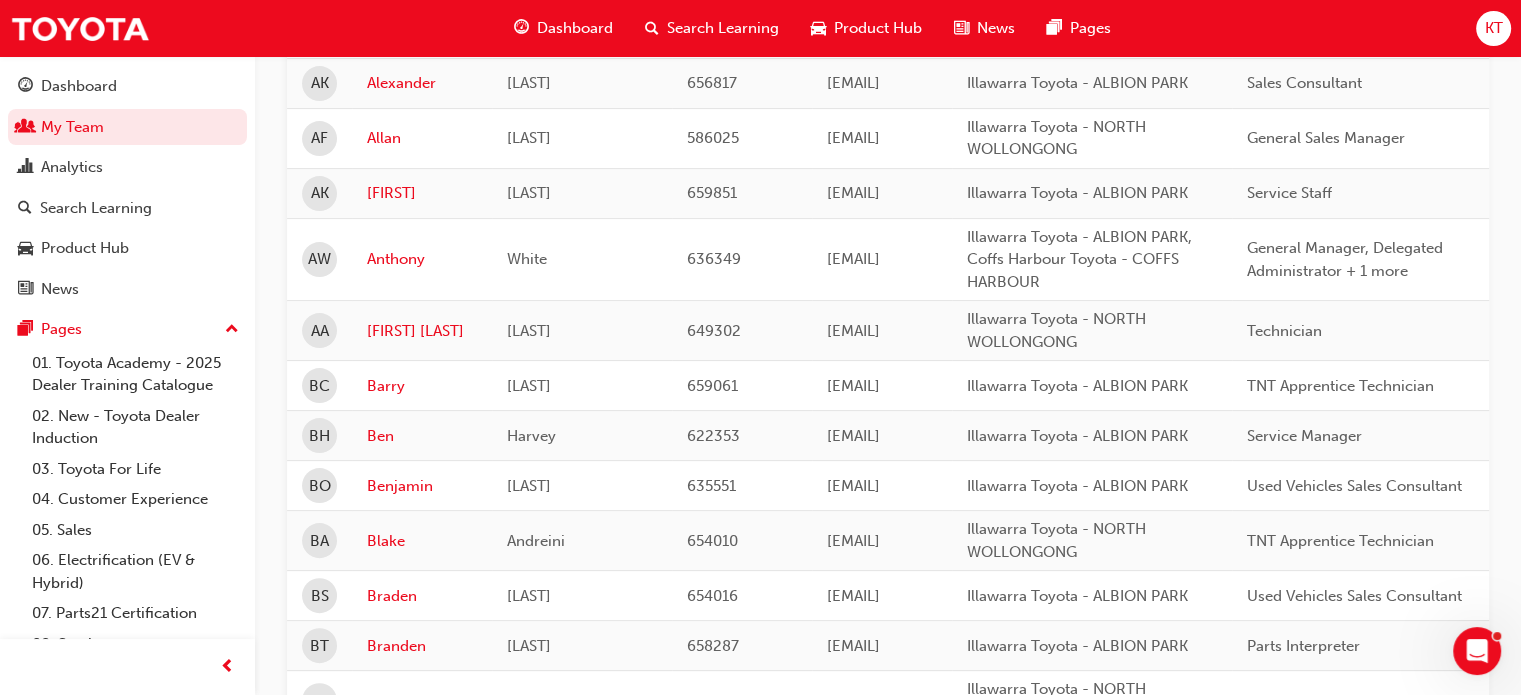 scroll, scrollTop: 600, scrollLeft: 0, axis: vertical 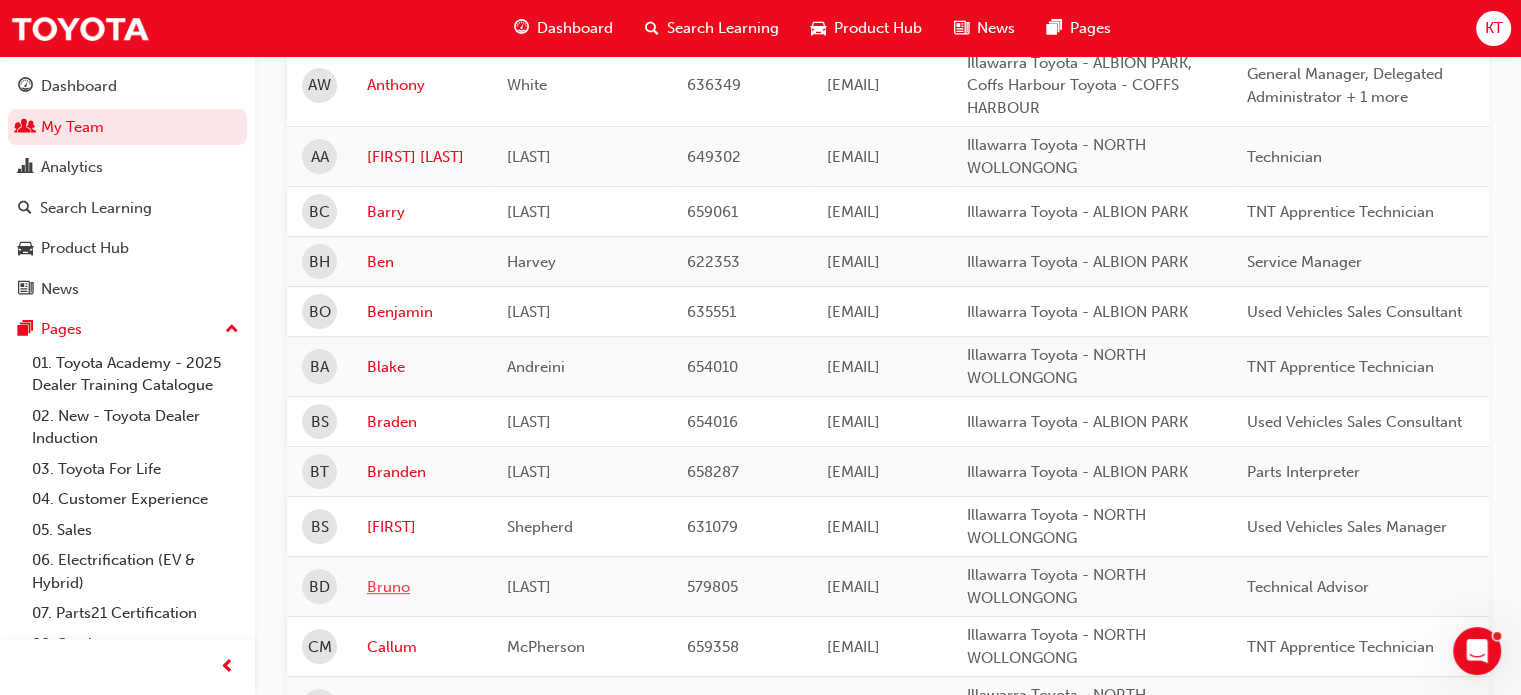 click on "Bruno" at bounding box center (422, 587) 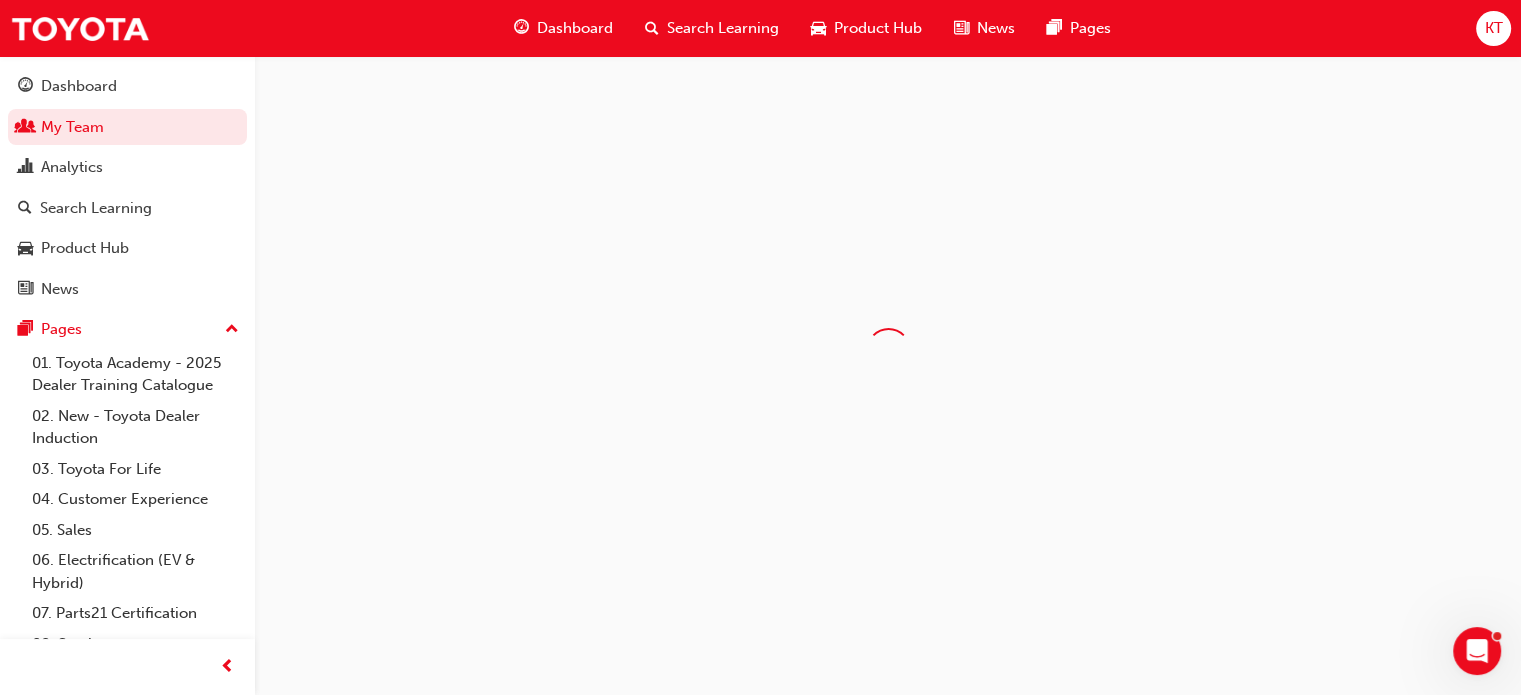 scroll, scrollTop: 0, scrollLeft: 0, axis: both 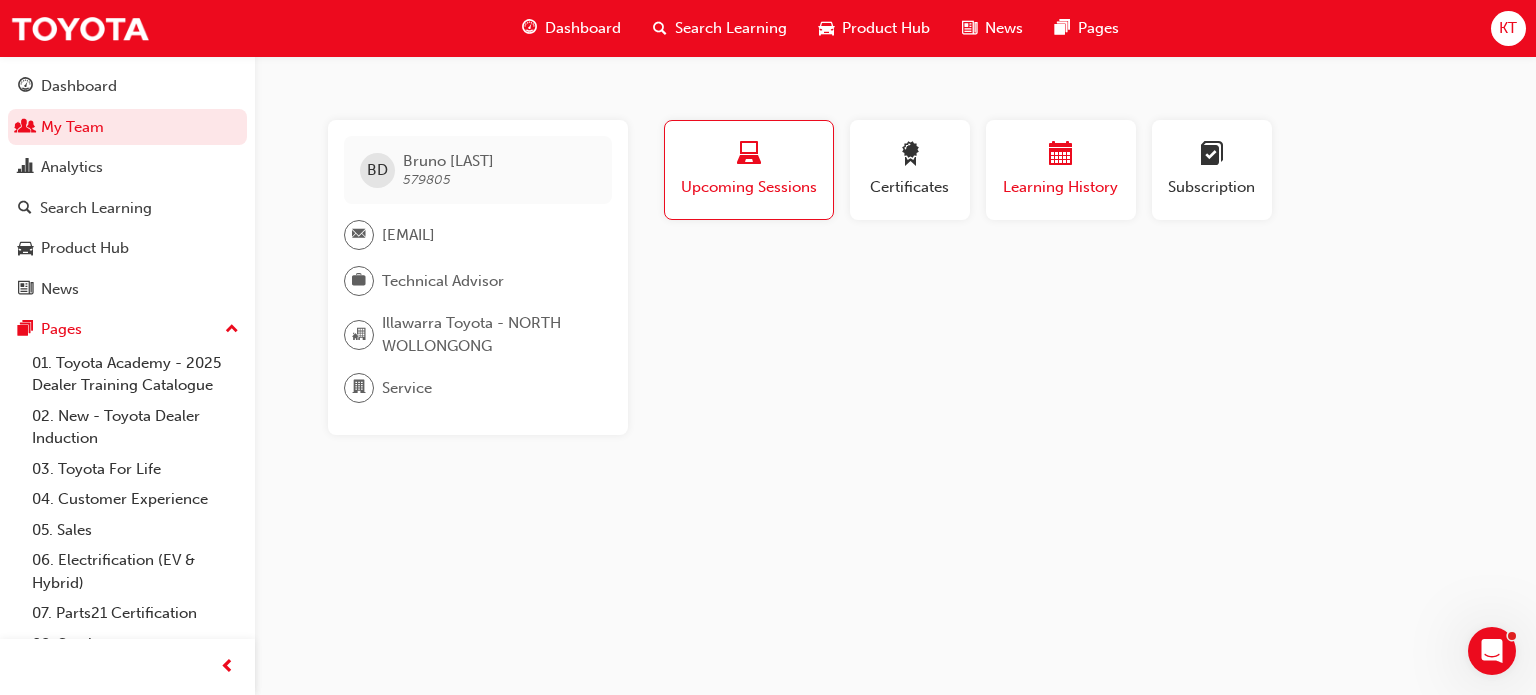 click on "Learning History" at bounding box center (1061, 170) 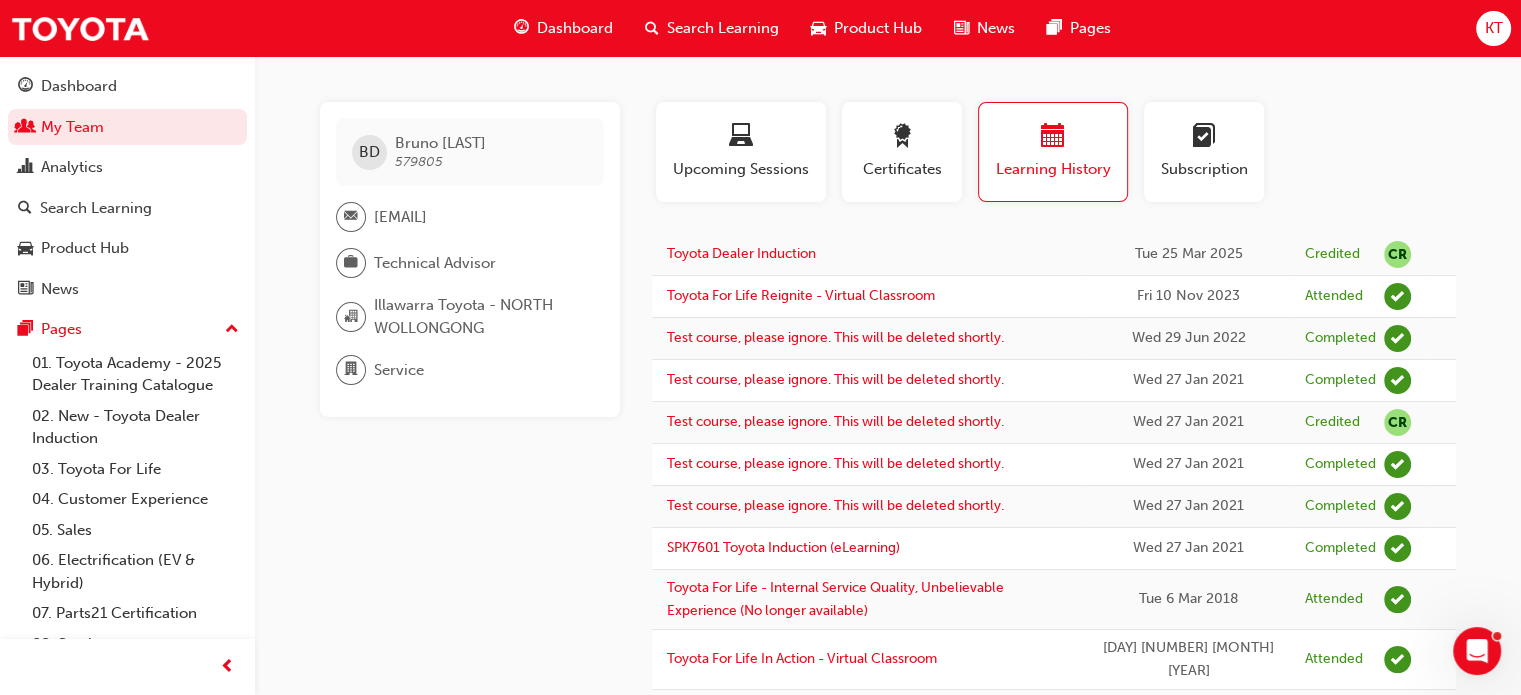 scroll, scrollTop: 0, scrollLeft: 0, axis: both 